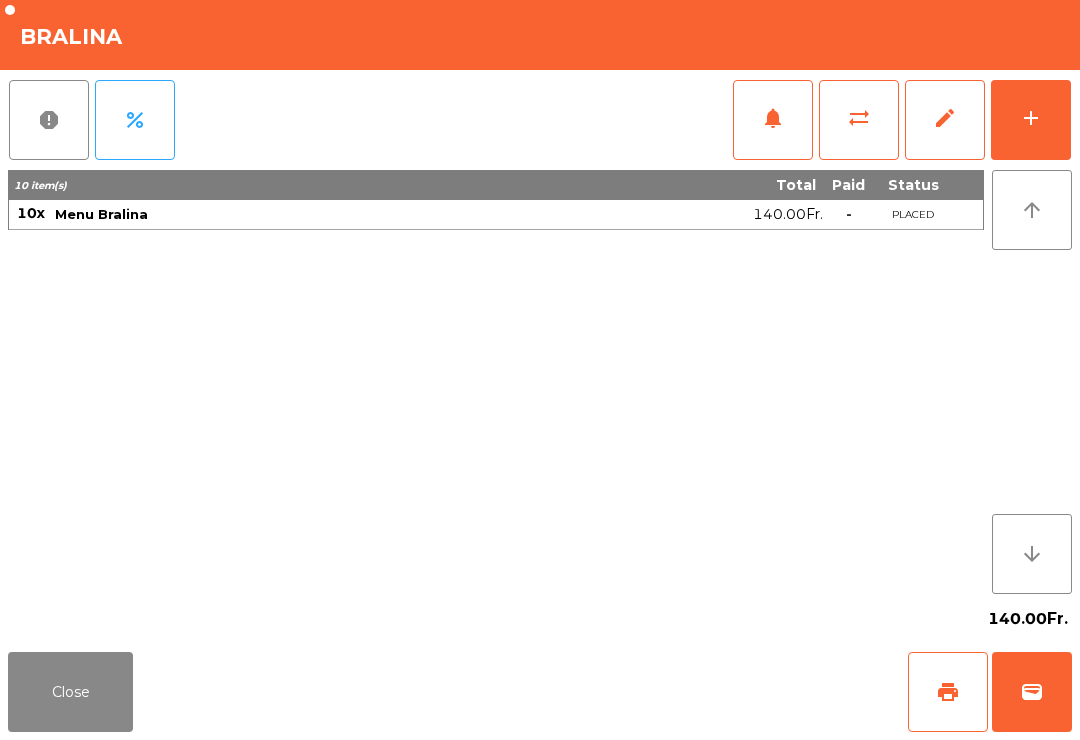 scroll, scrollTop: 0, scrollLeft: 0, axis: both 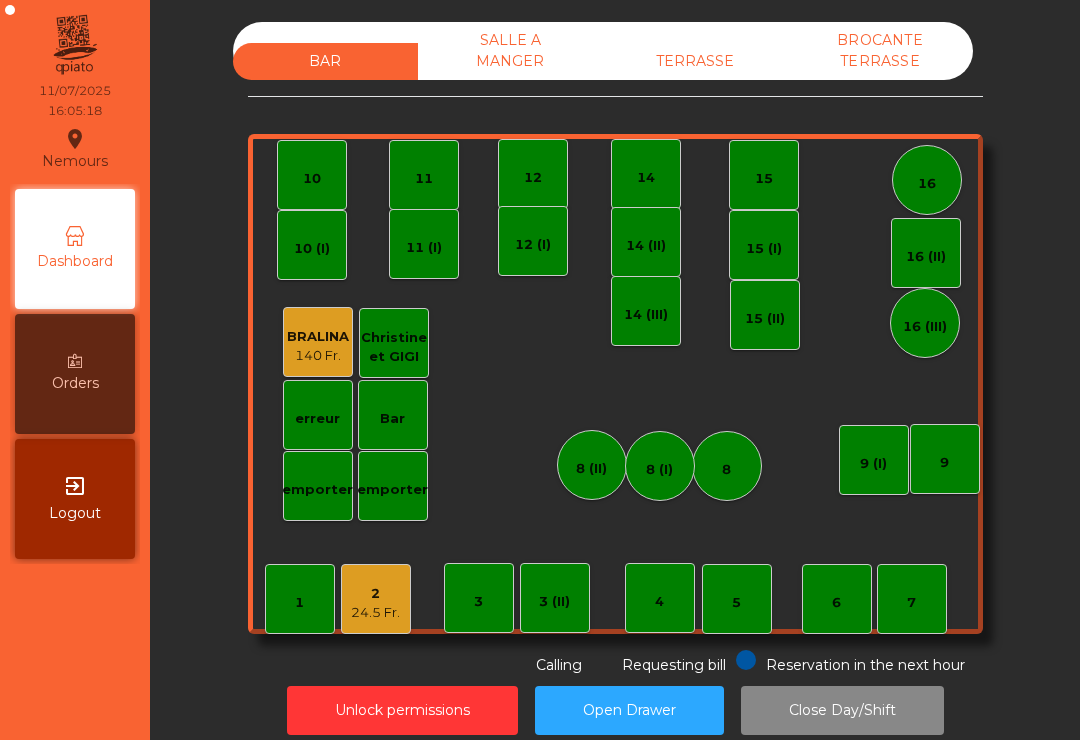 click on "11" 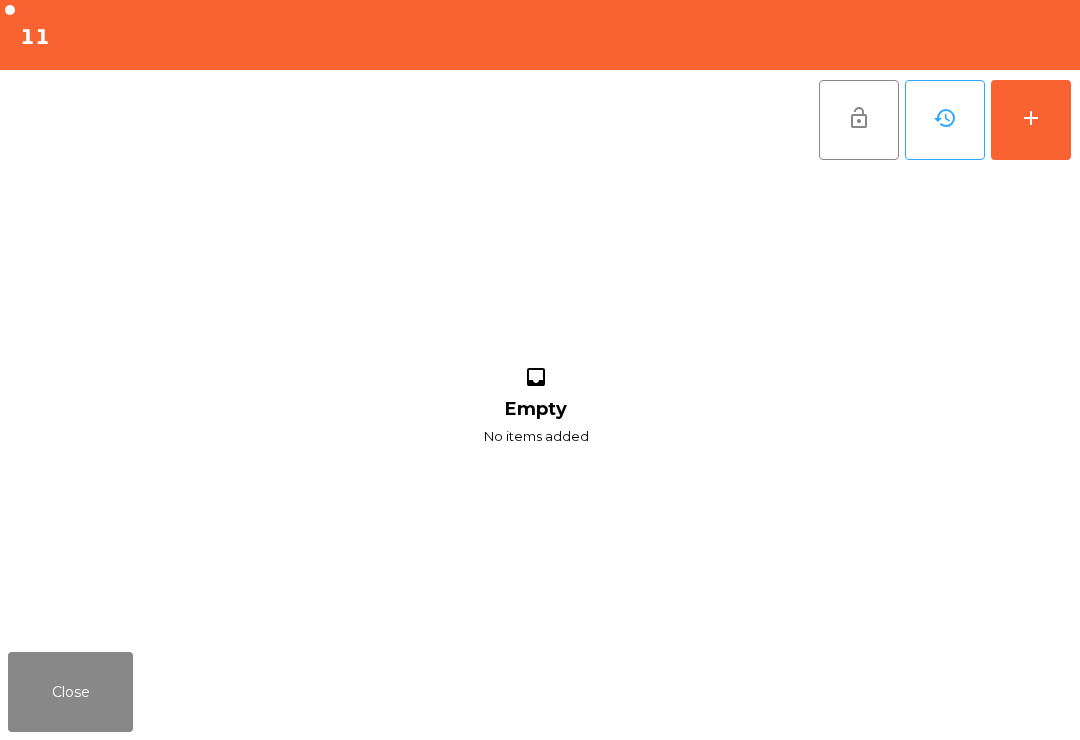click on "add" 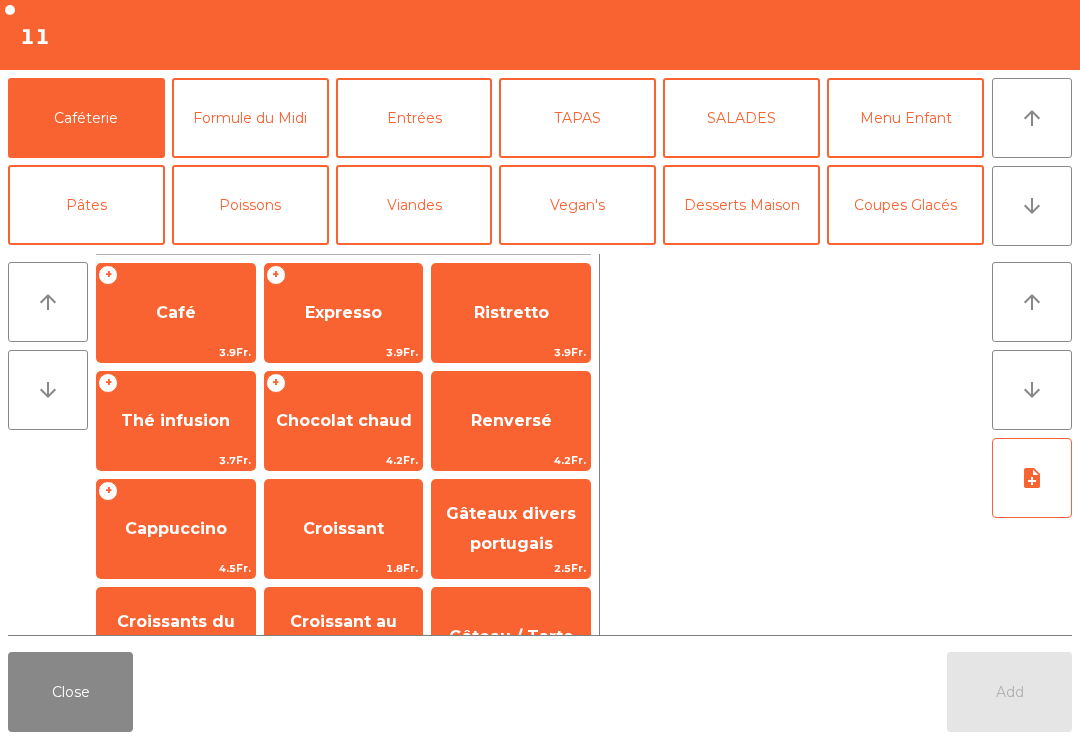 click on "Close" 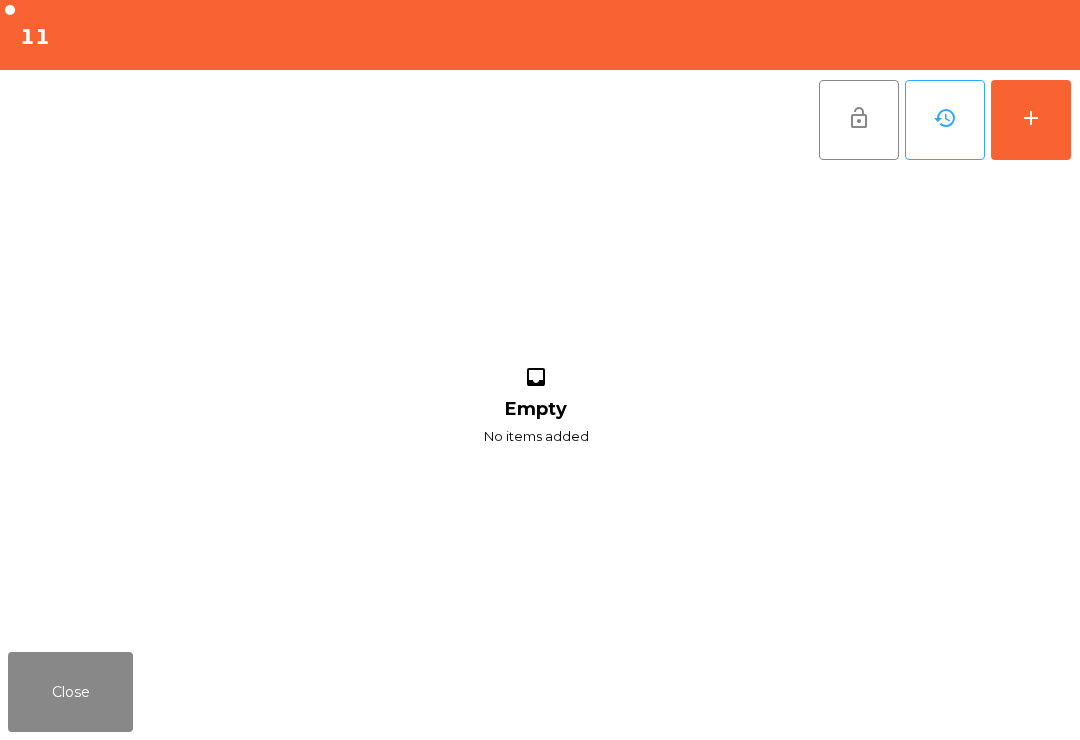click on "Close" 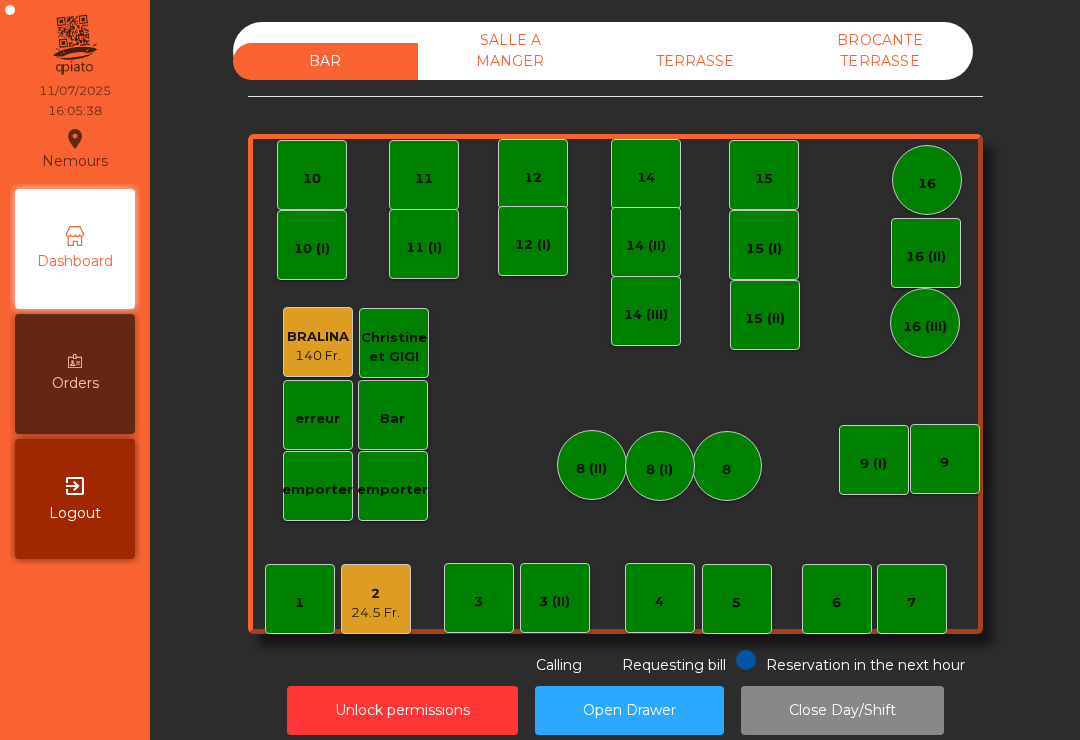 click on "14 (III)" 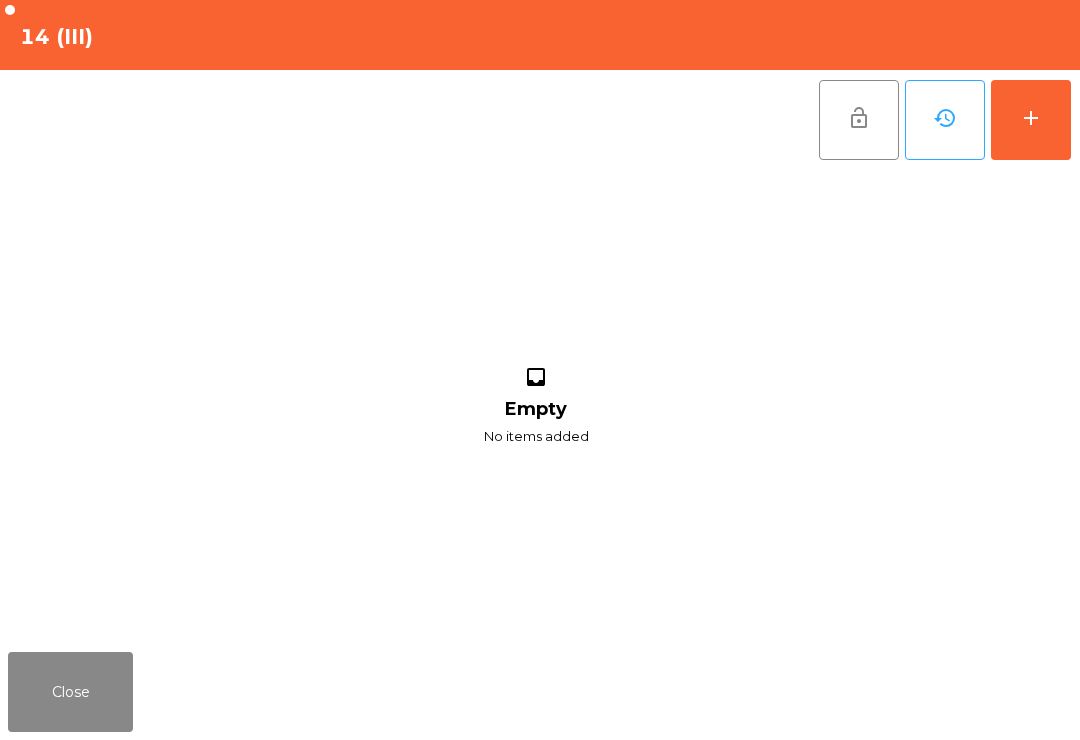 click on "add" 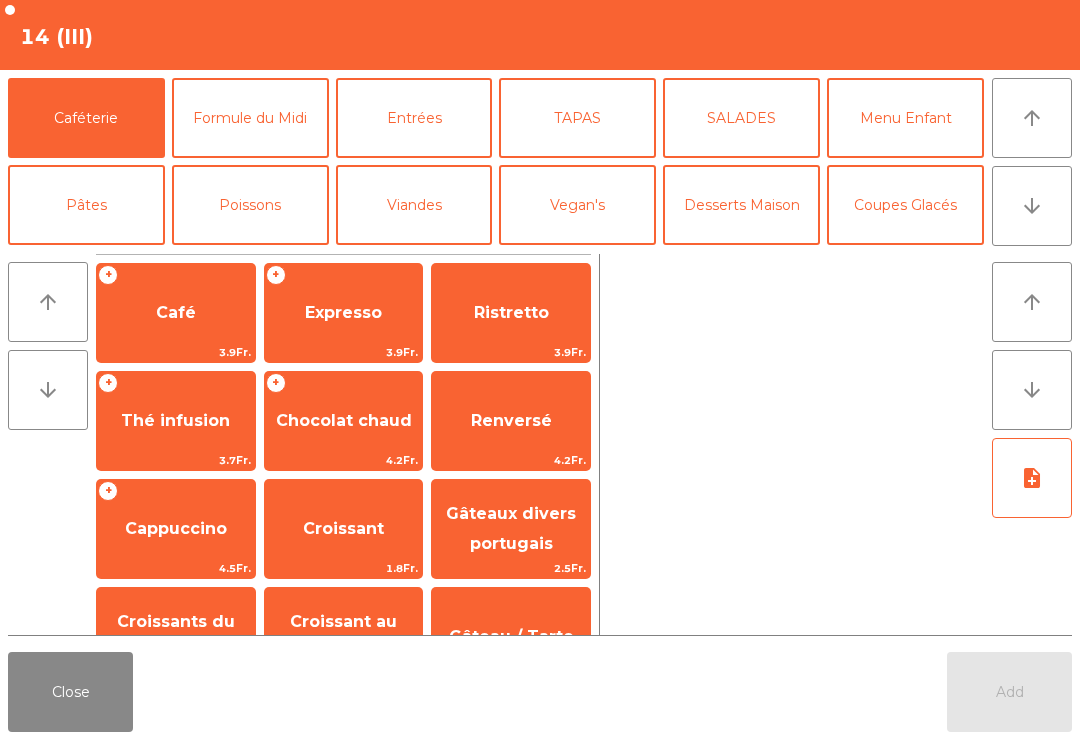 click on "Expresso" 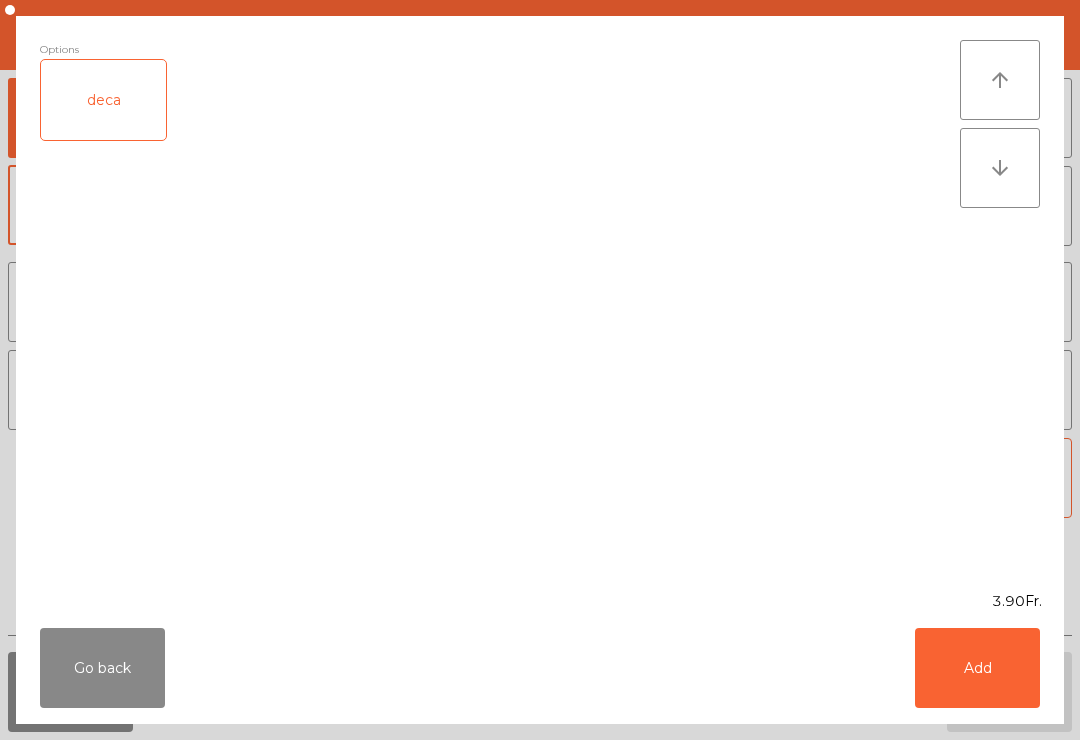 click on "Go back   Add" 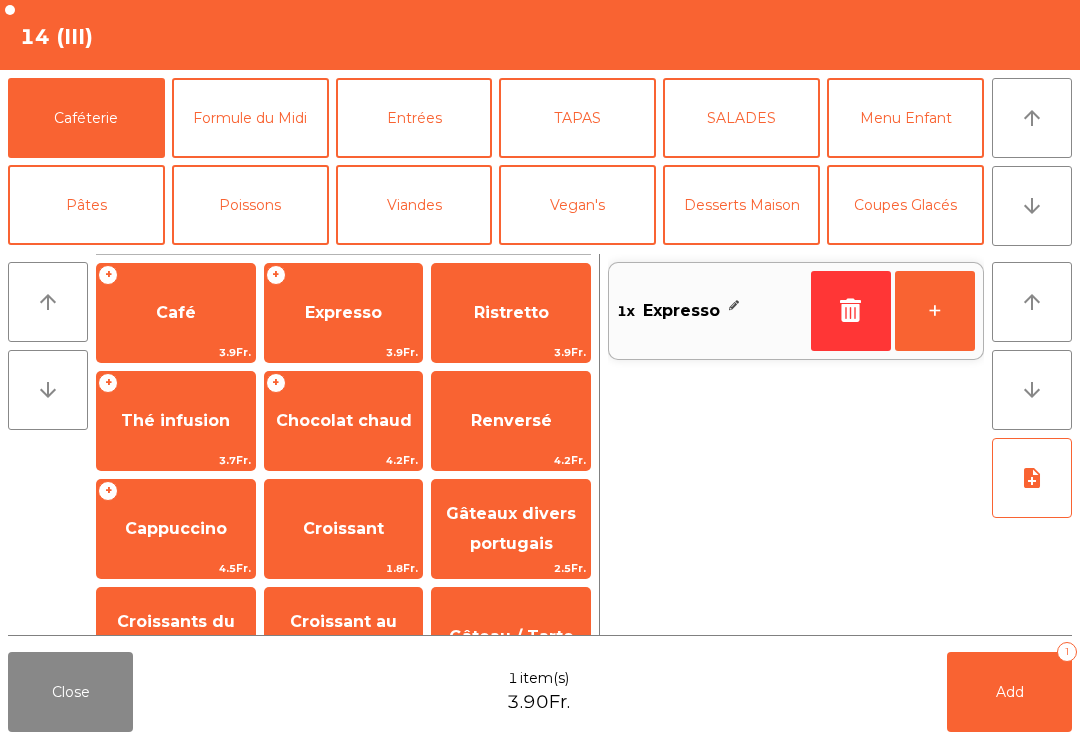 click on "Add   1" 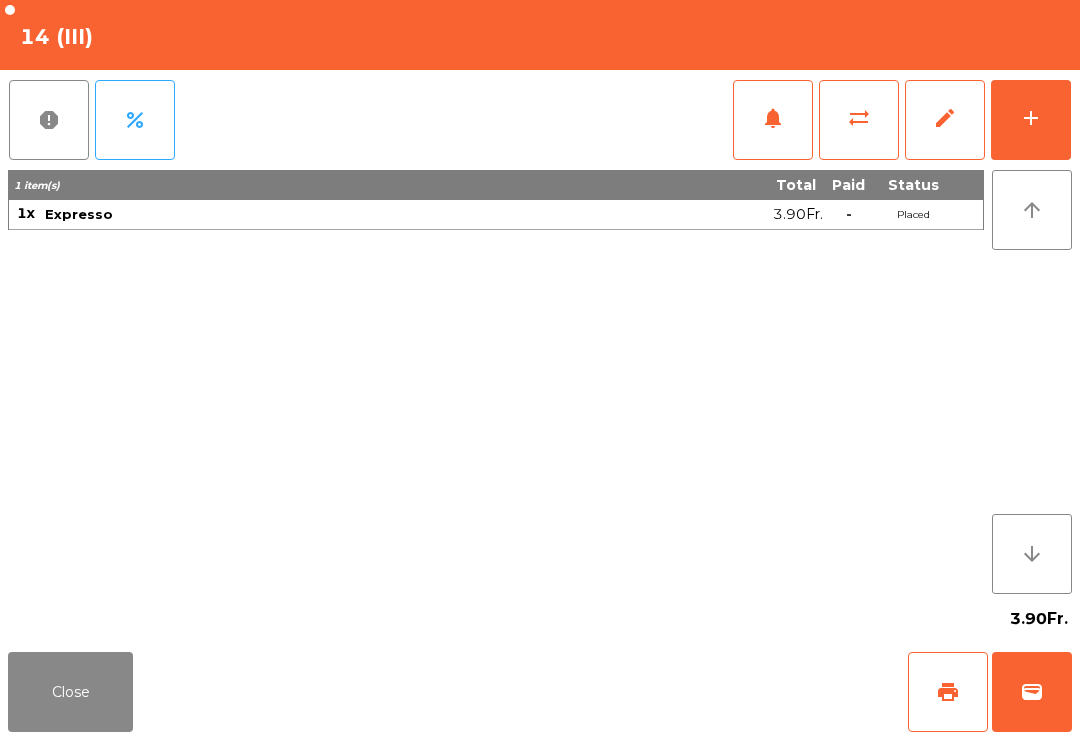 click on "wallet" 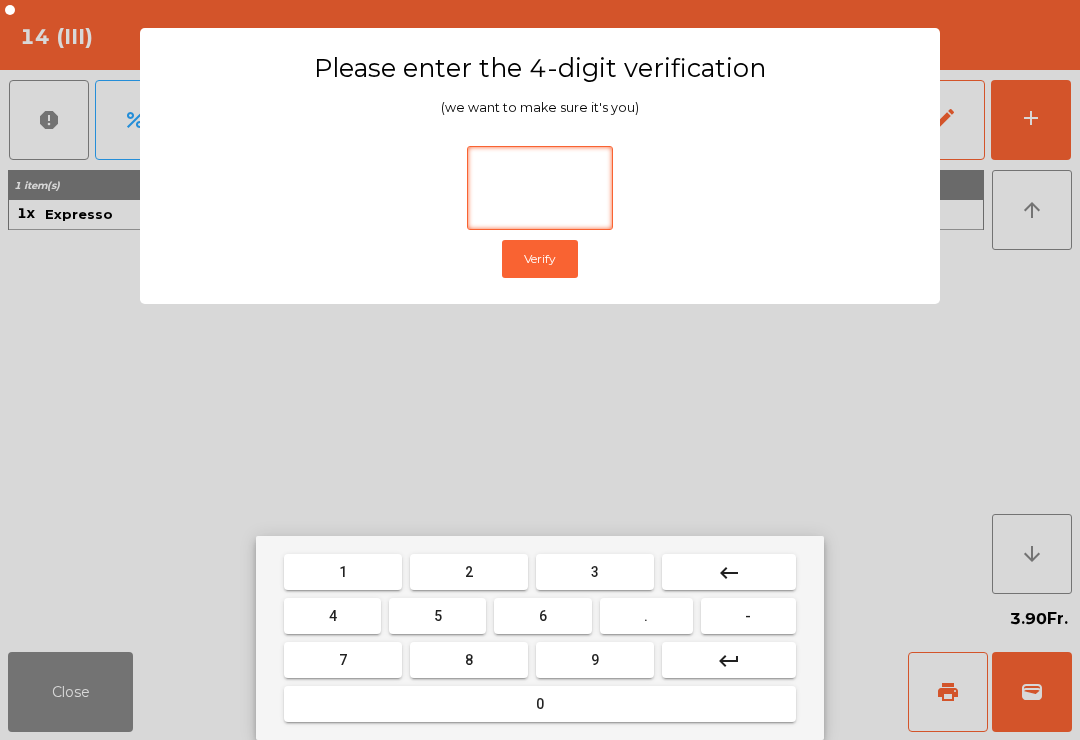 click on "0" at bounding box center (540, 704) 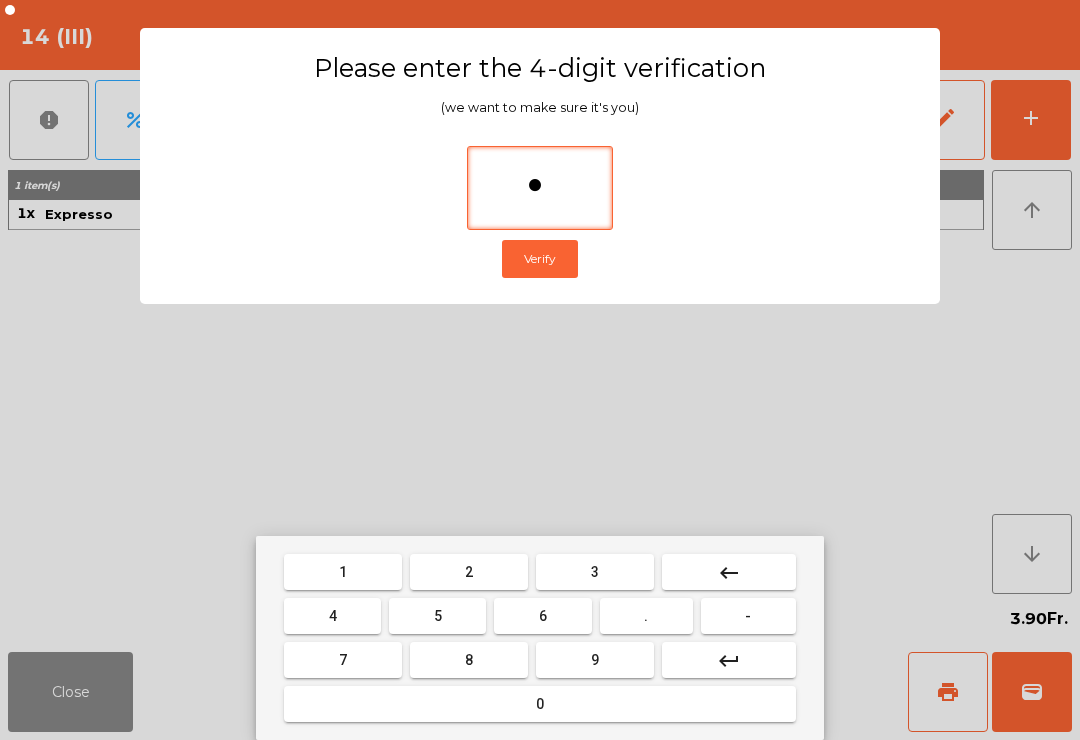 type on "**" 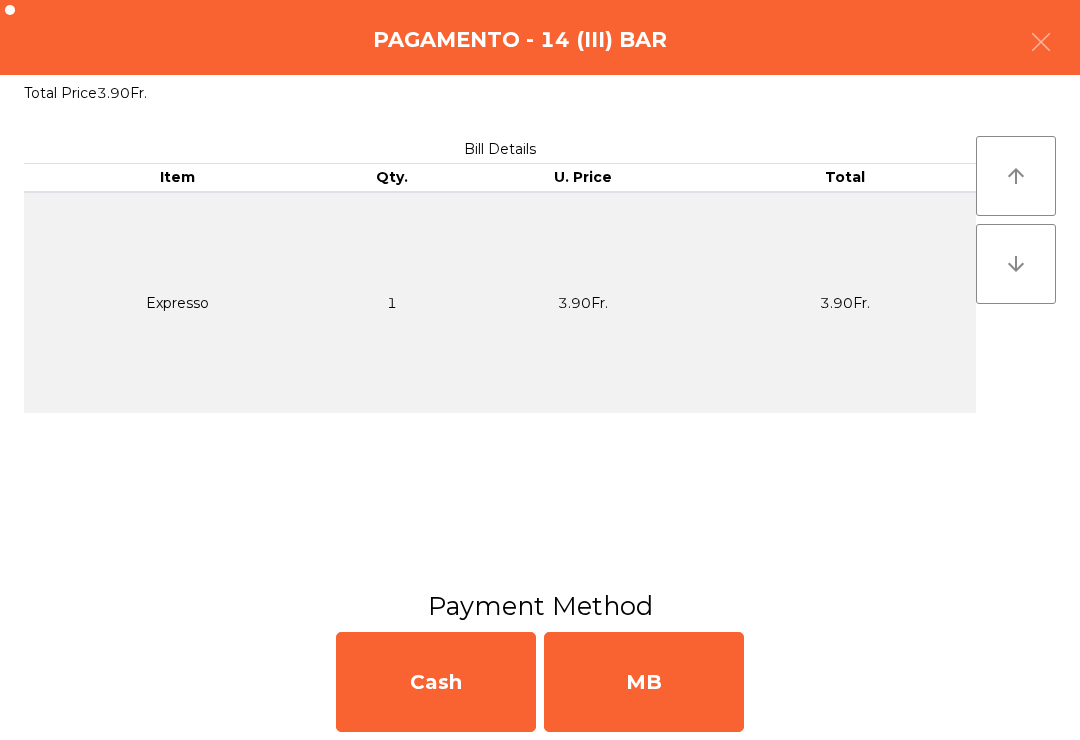 click on "MB" 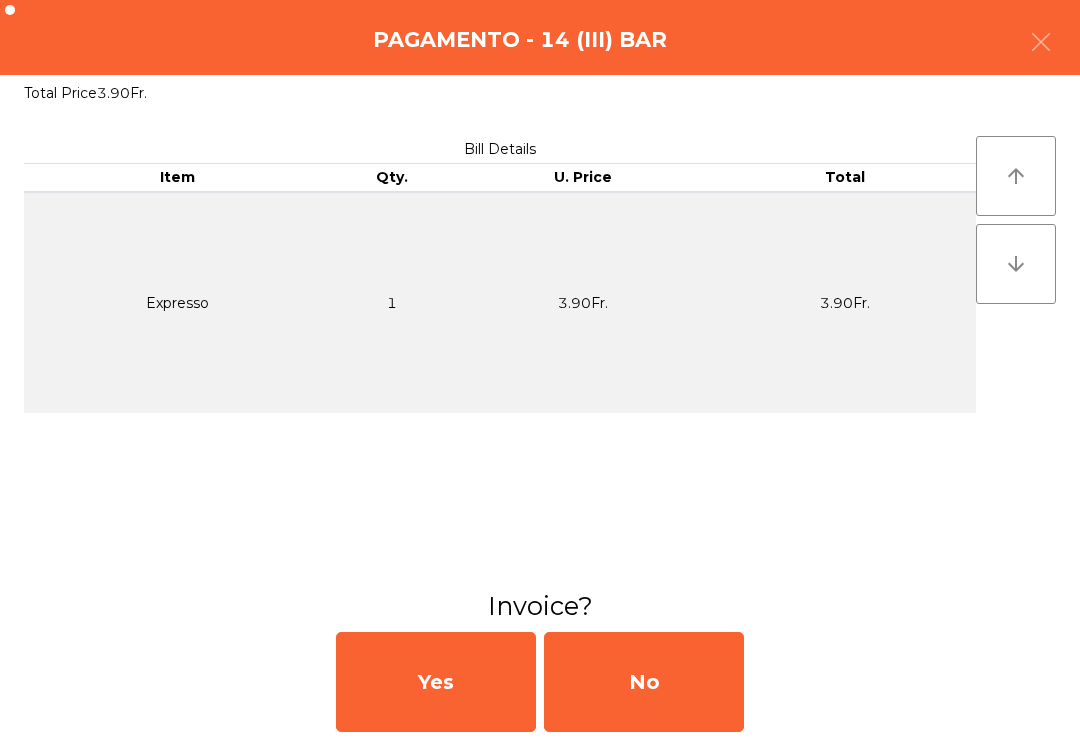 click on "No" 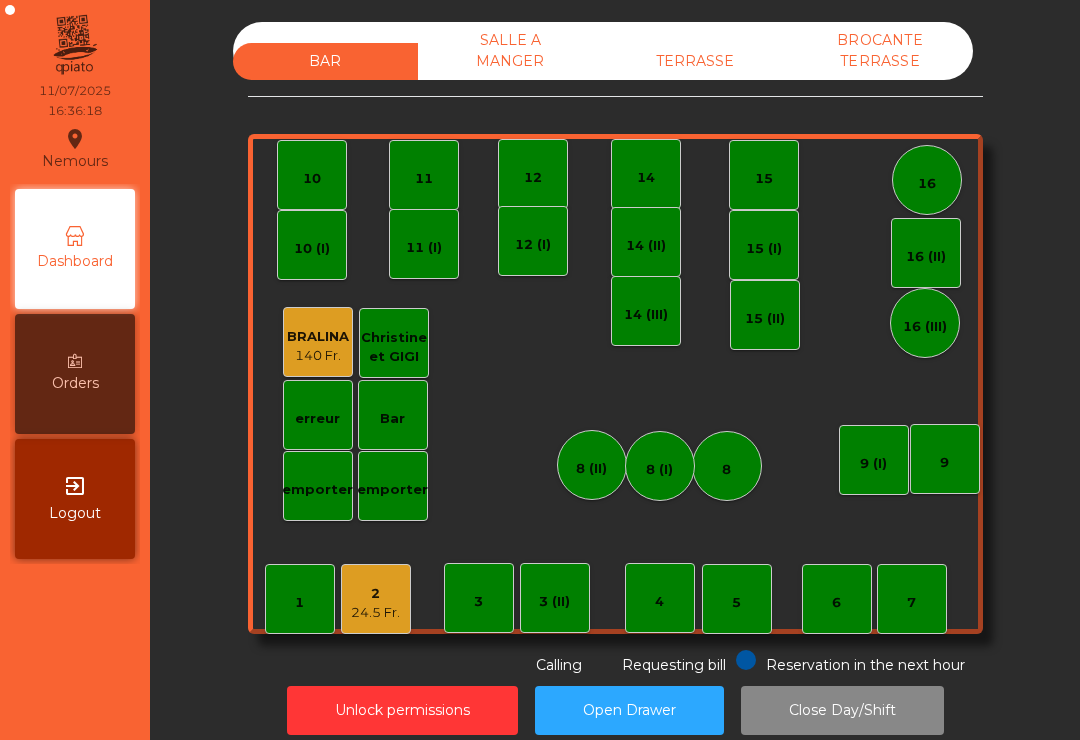 click on "2" 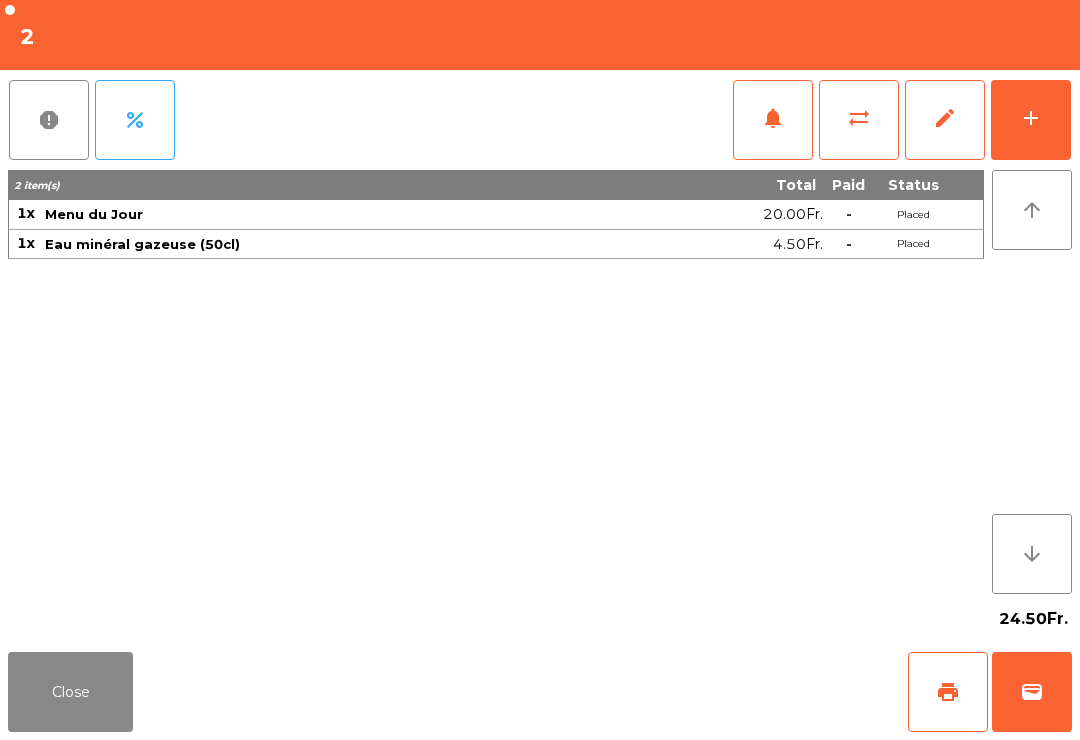 click on "add" 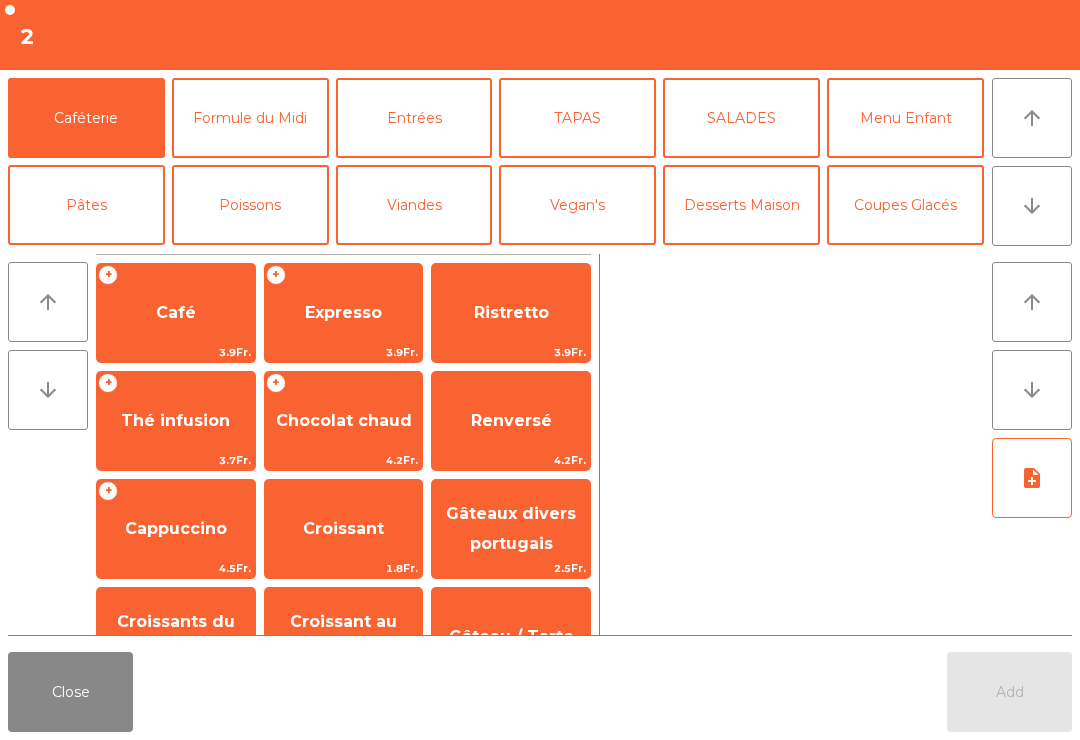 click on "arrow_downward" 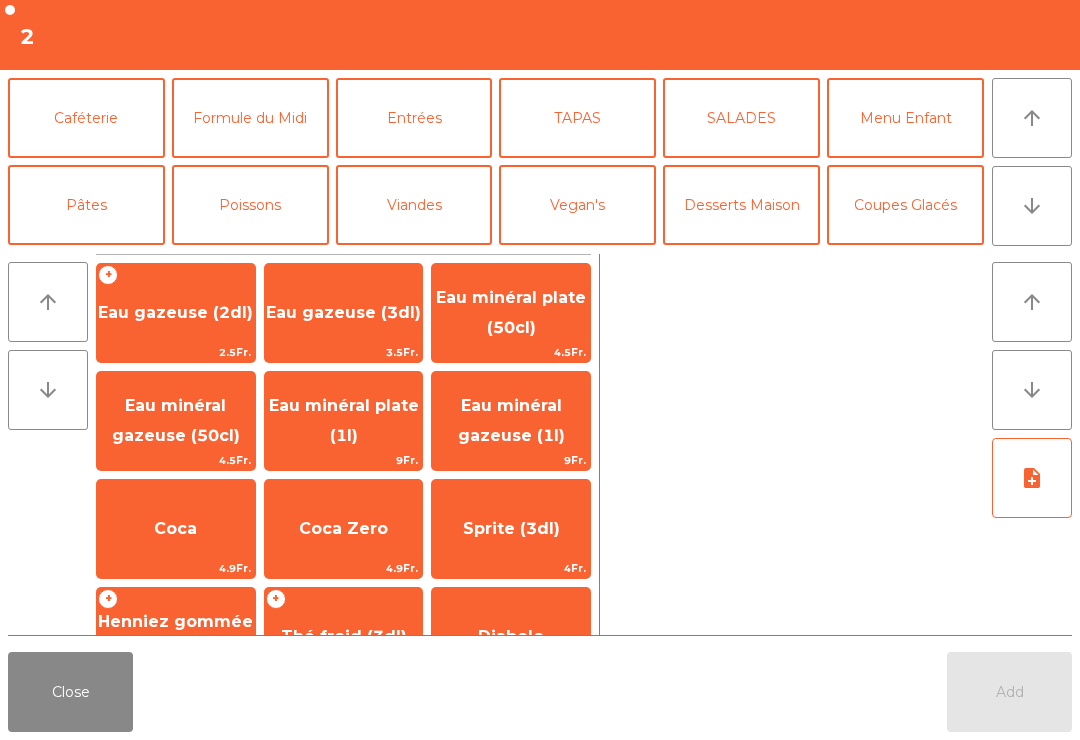 scroll, scrollTop: 174, scrollLeft: 0, axis: vertical 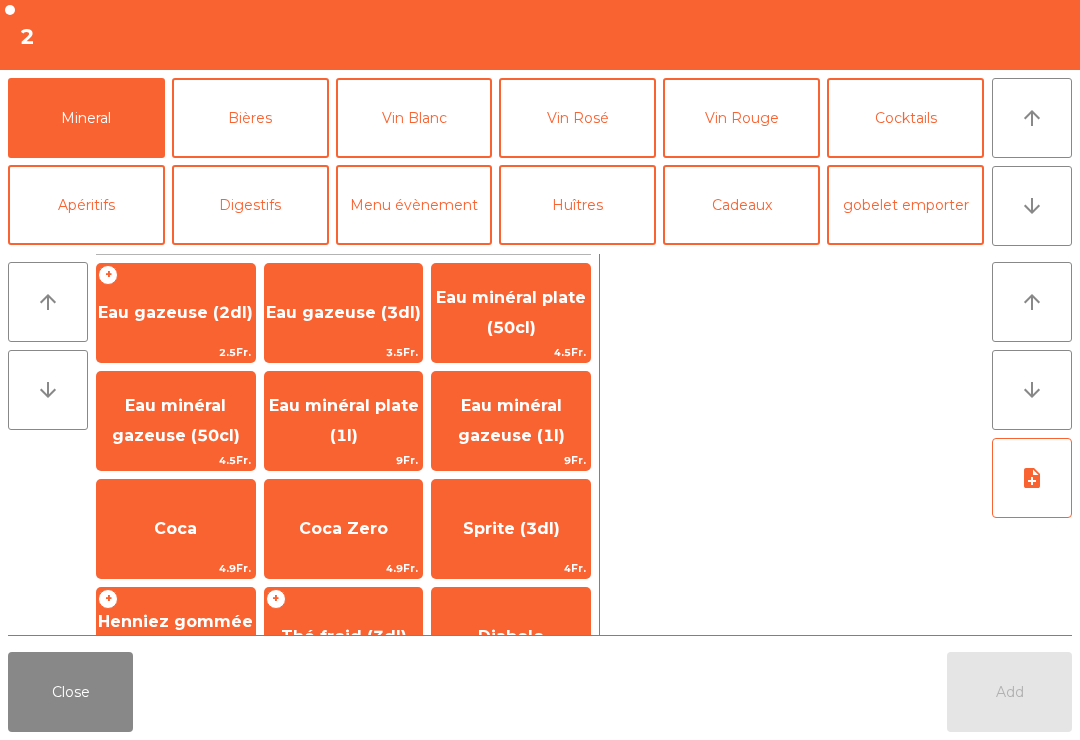 click on "Close" 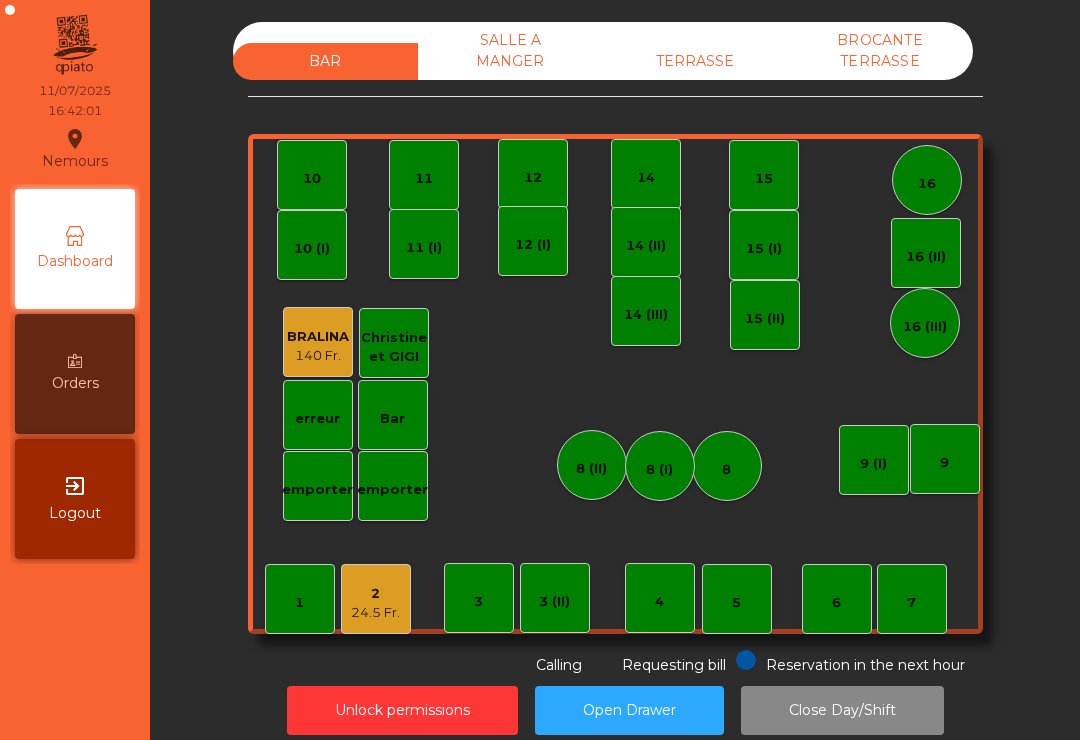 click on "TERRASSE" 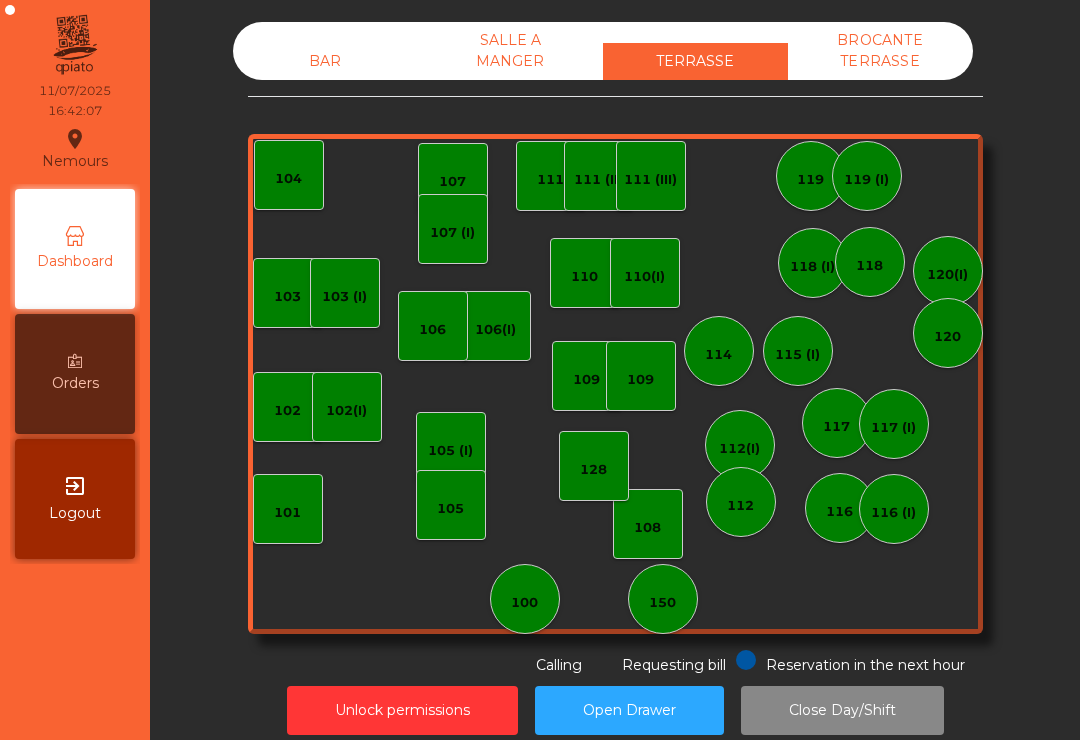 click on "109" 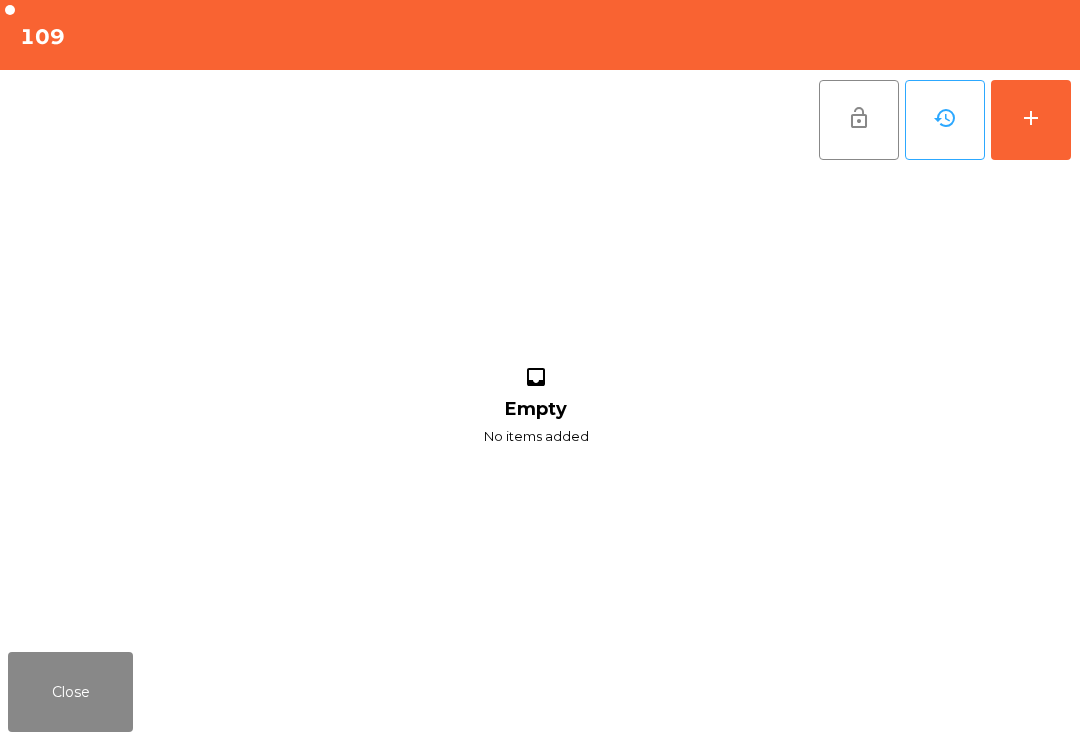 click on "add" 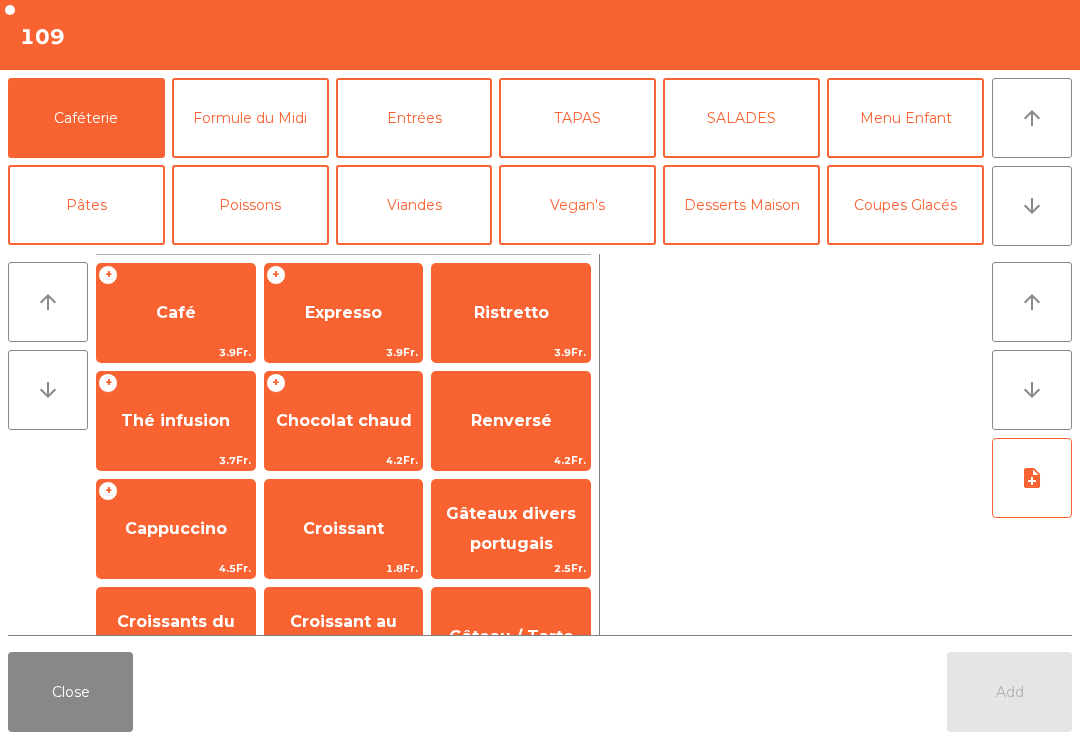 click on "arrow_downward" 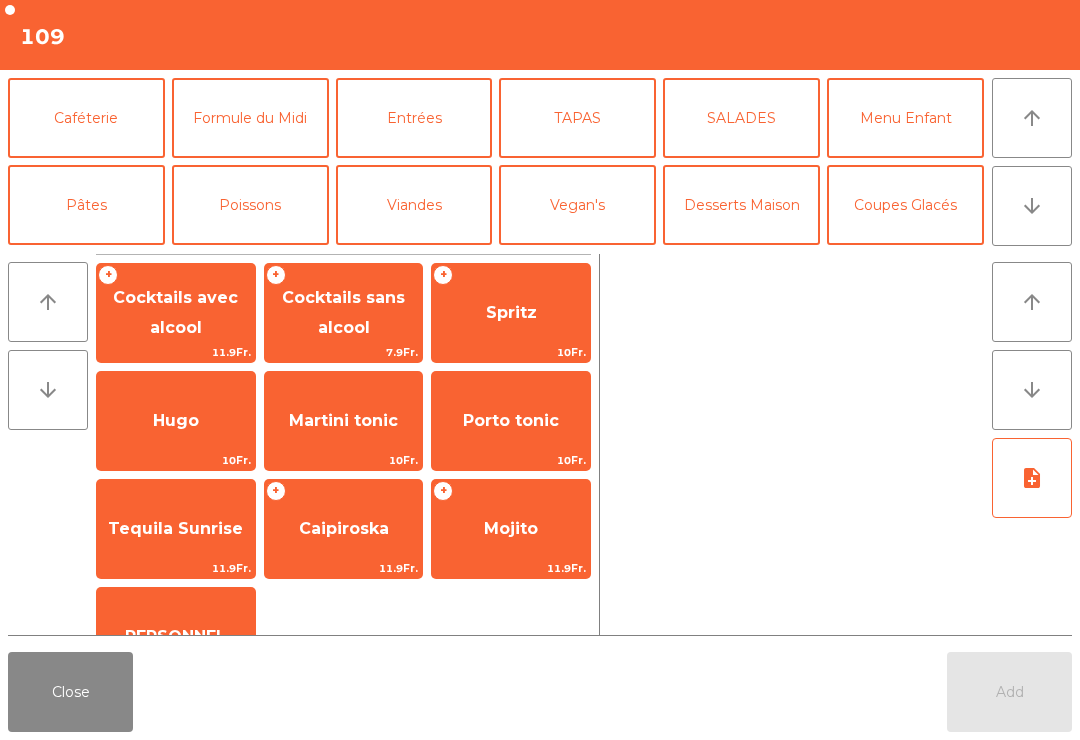 scroll, scrollTop: 174, scrollLeft: 0, axis: vertical 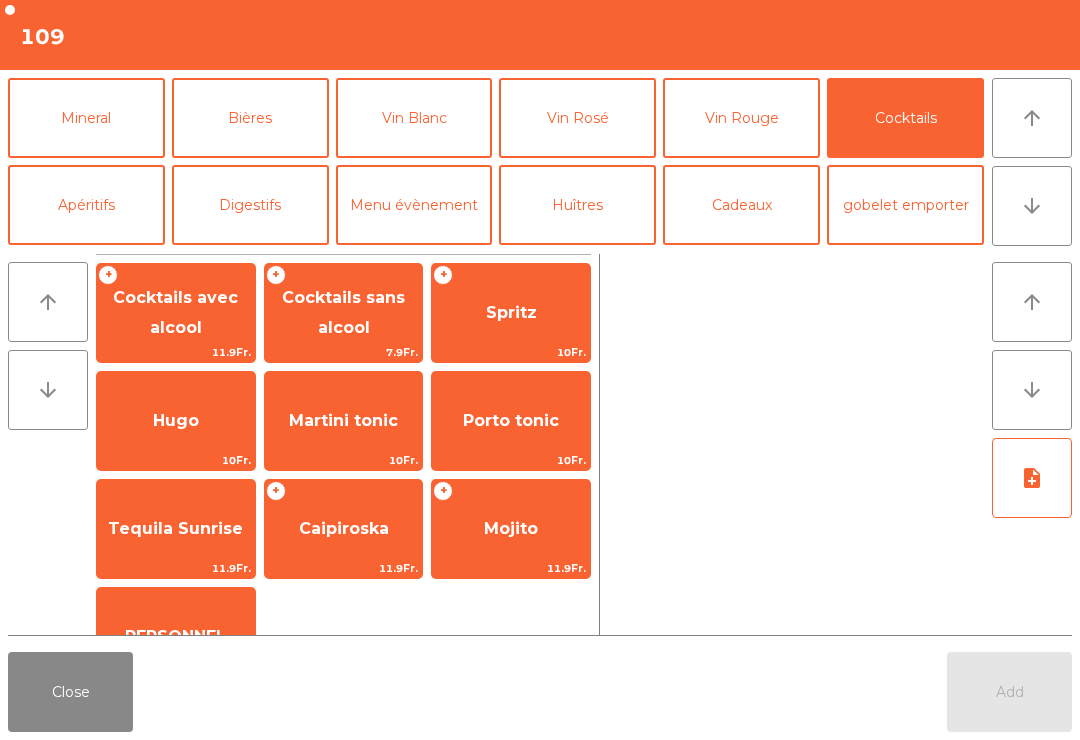 click on "Hugo" 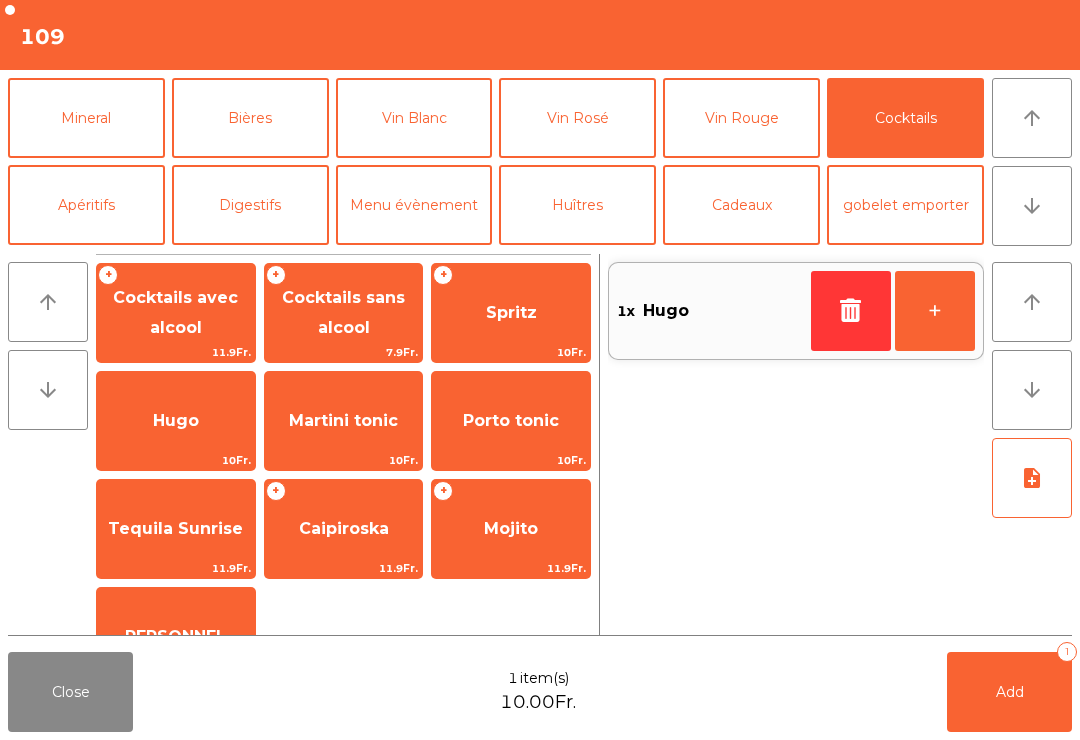 click on "+" 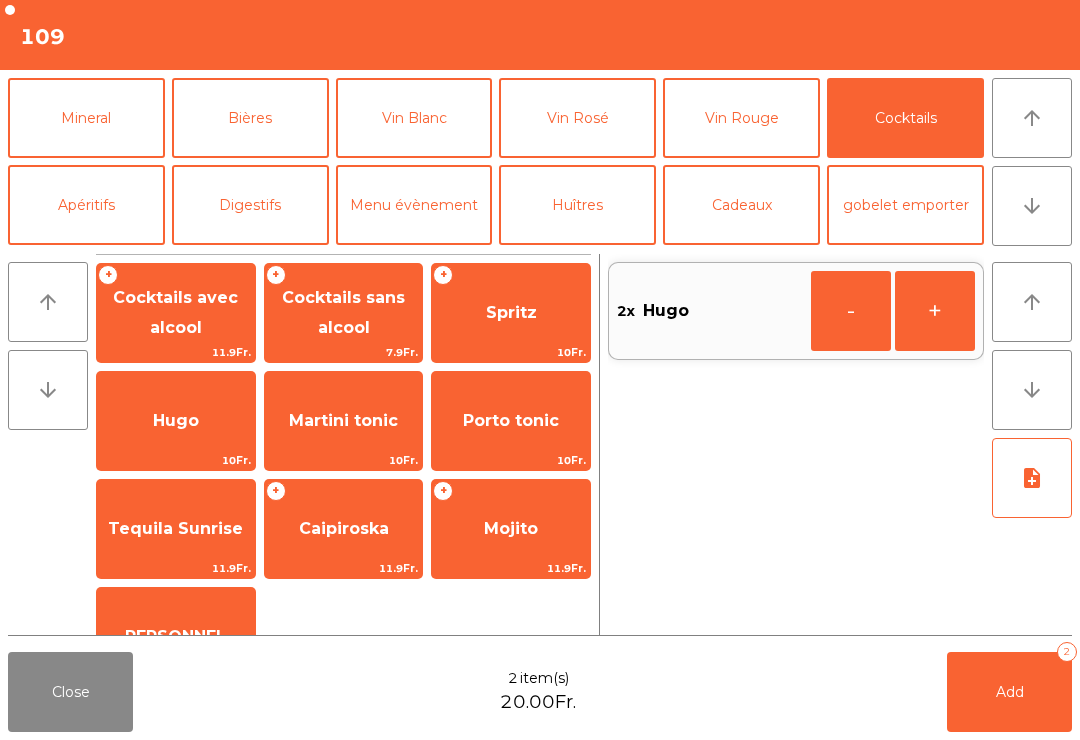 click on "Add   2" 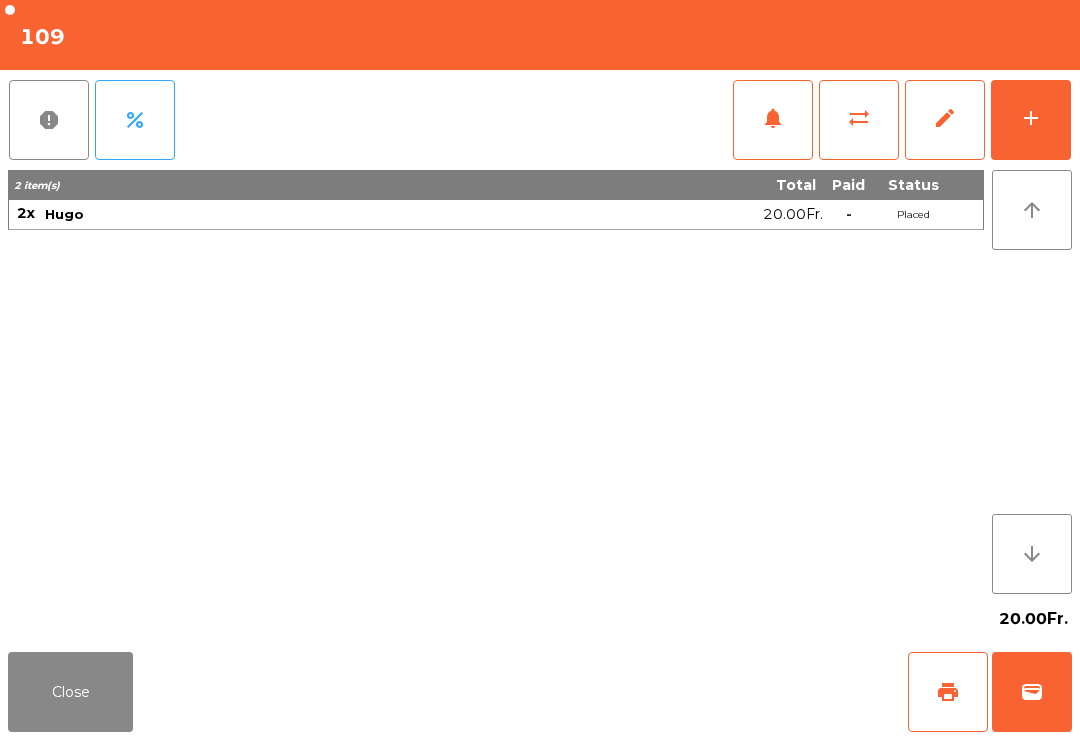 click on "print" 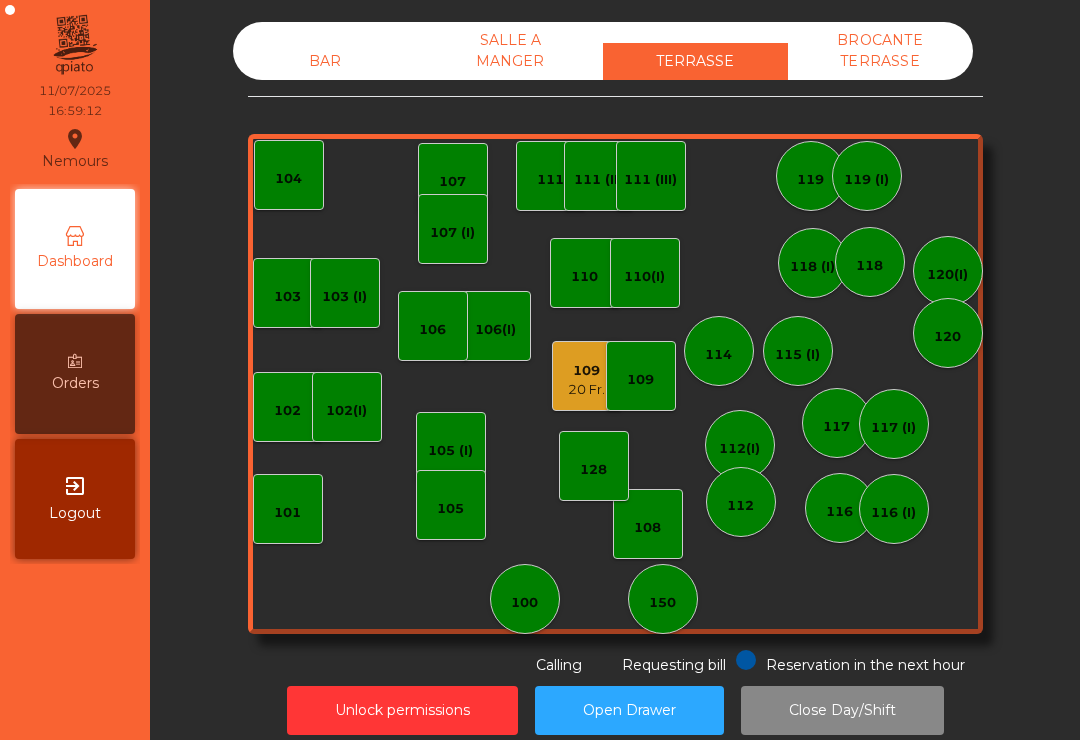 click on "109 [PRICE]" 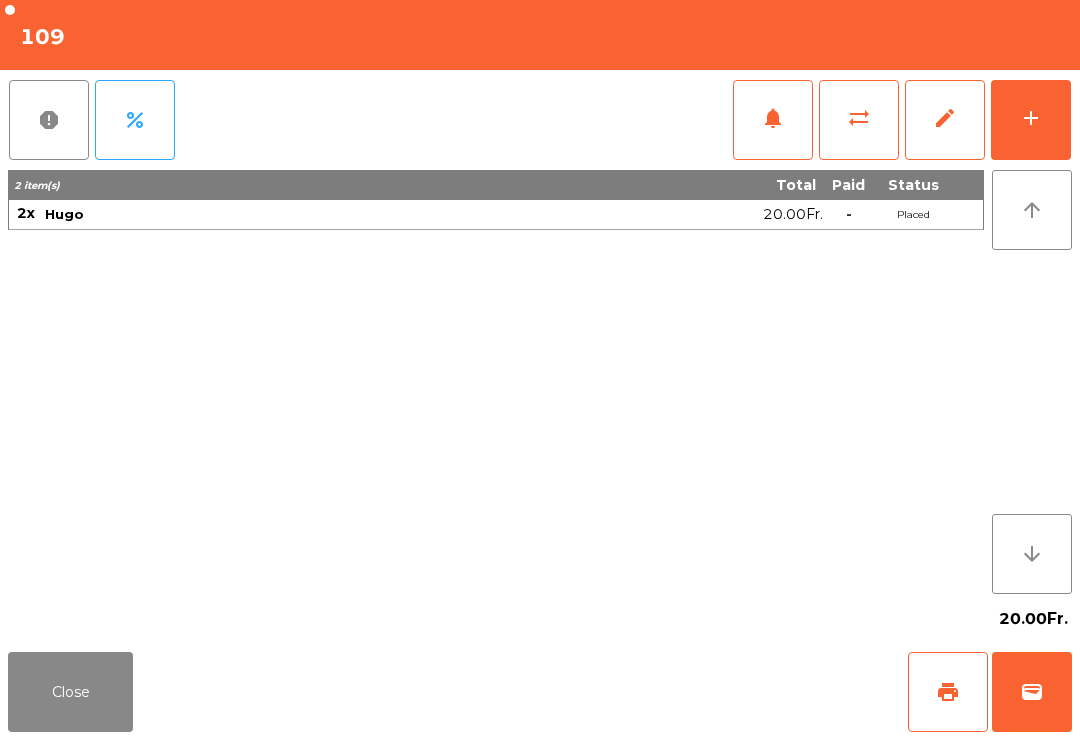 click on "add" 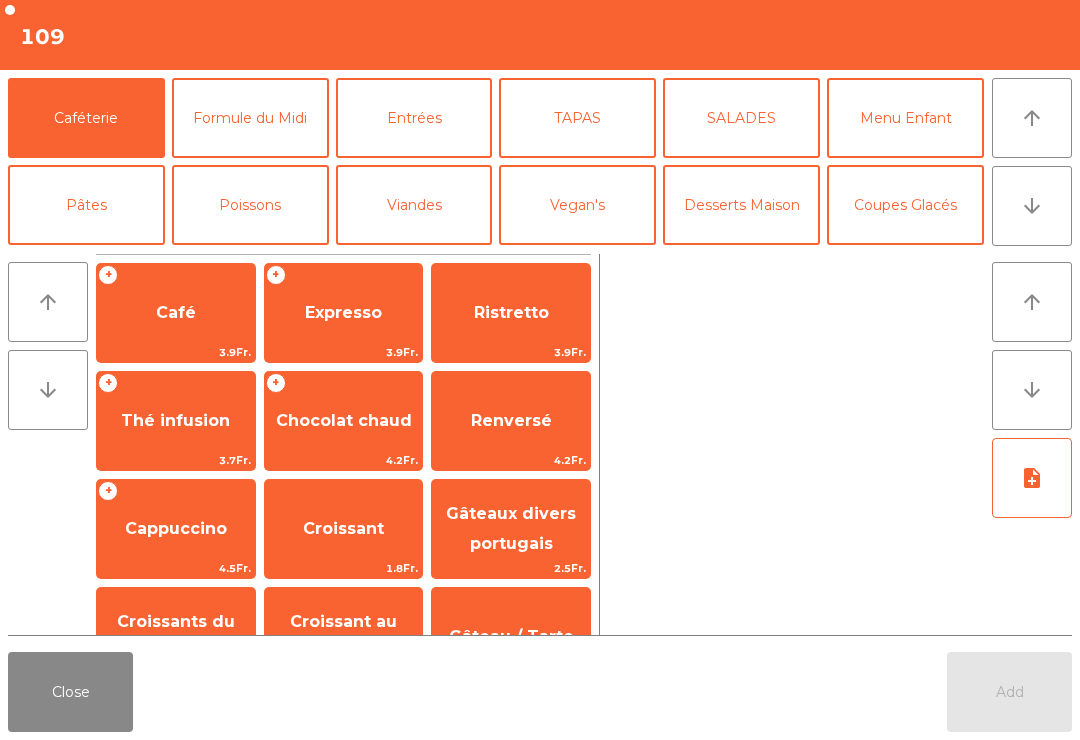 click on "arrow_downward" 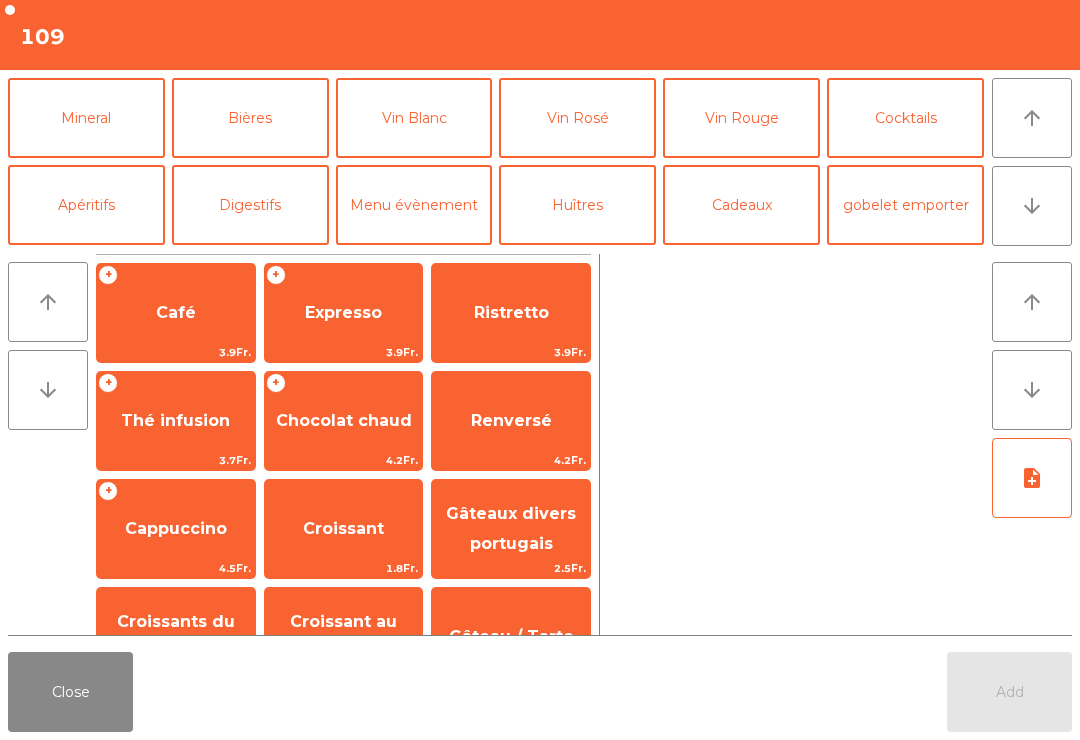 click on "Mineral" 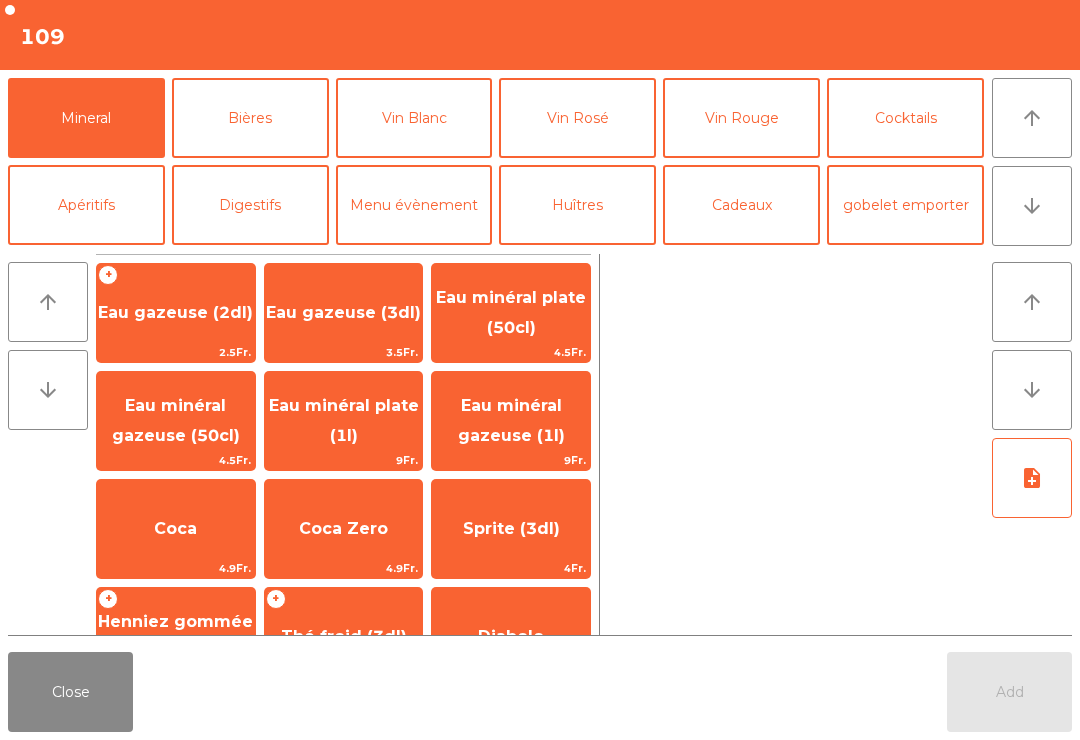 scroll, scrollTop: 492, scrollLeft: 0, axis: vertical 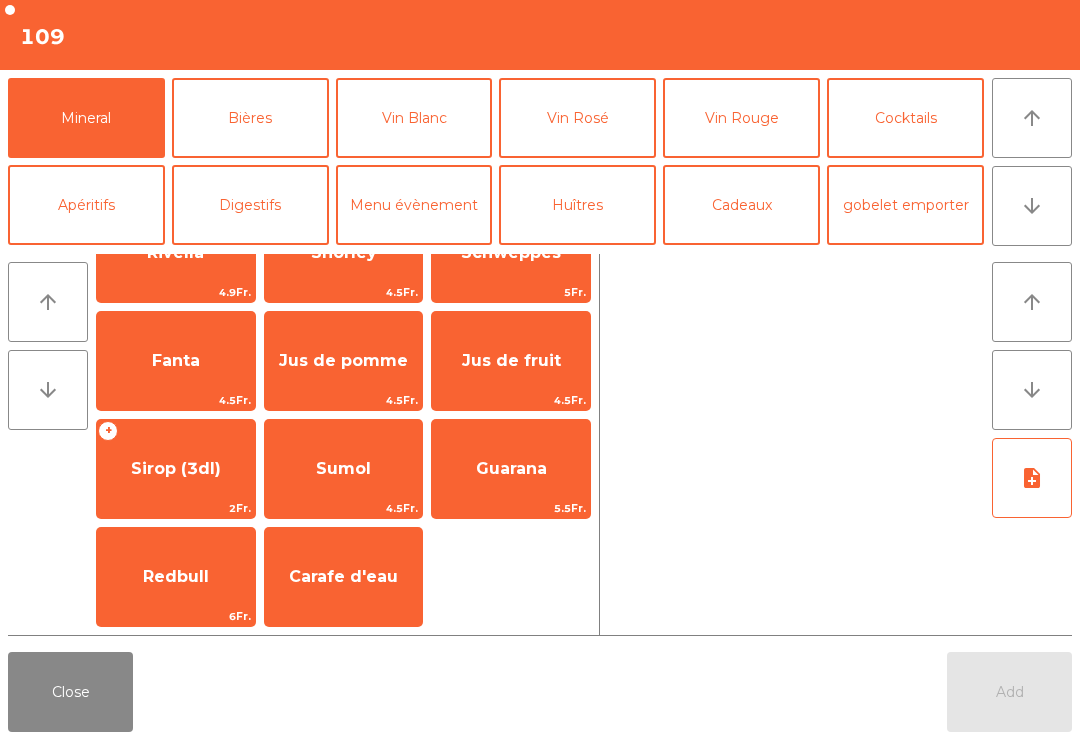 click on "Jus de fruit" 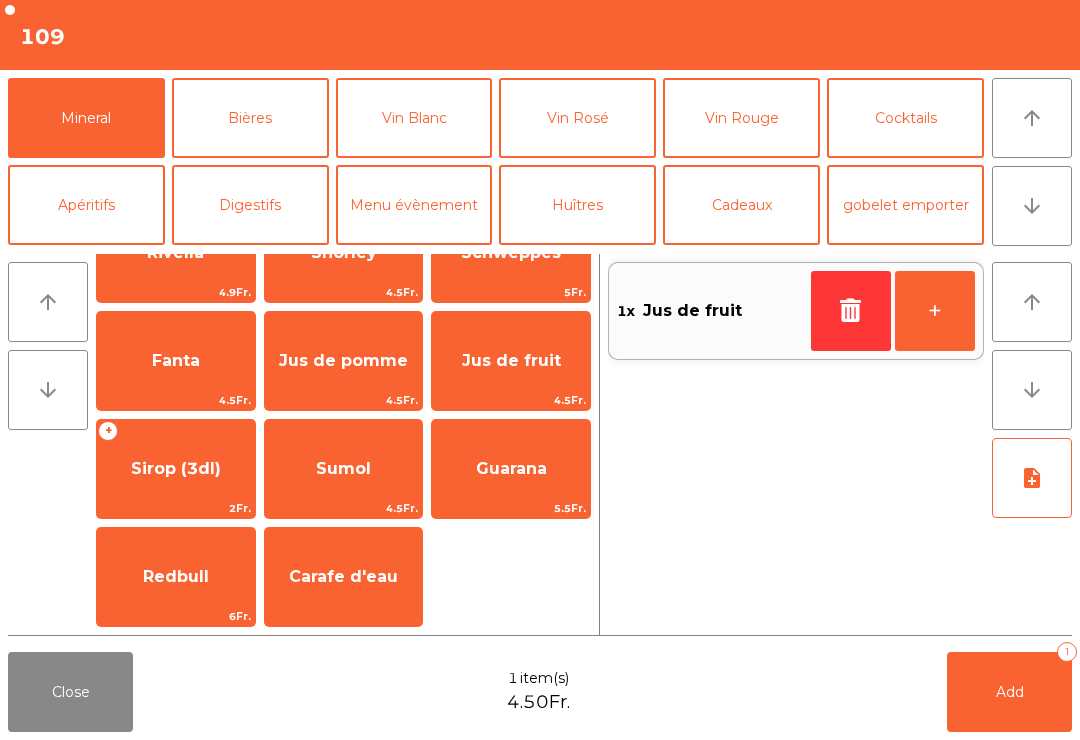 click on "Add   1" 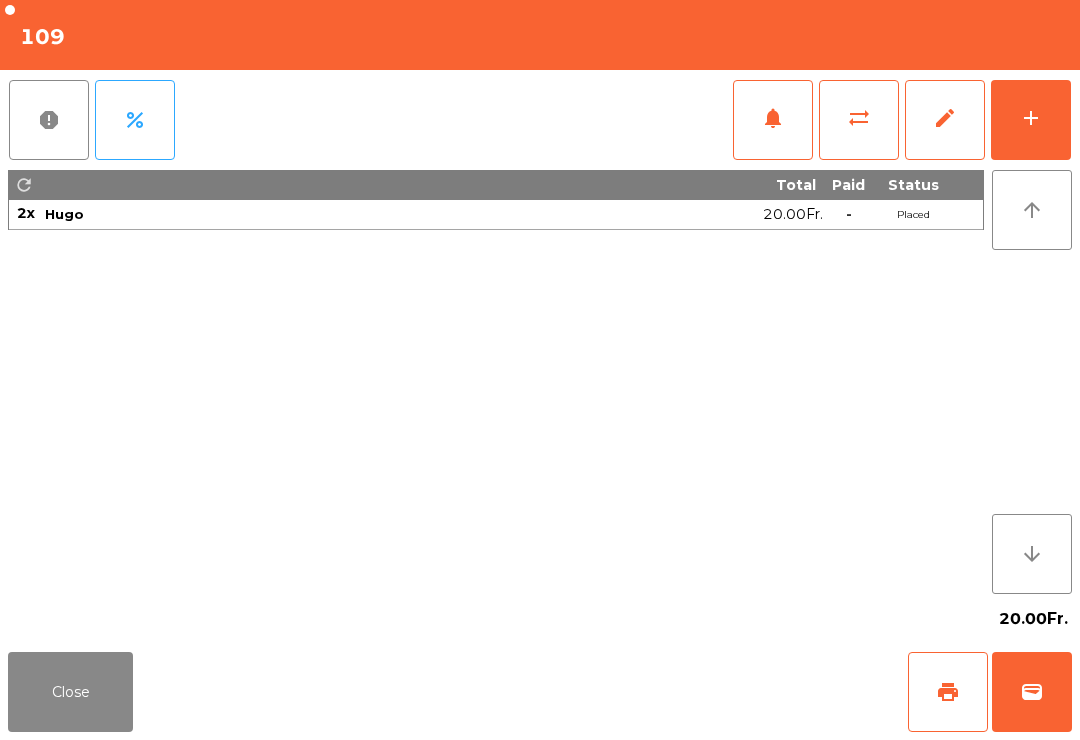 click on "print" 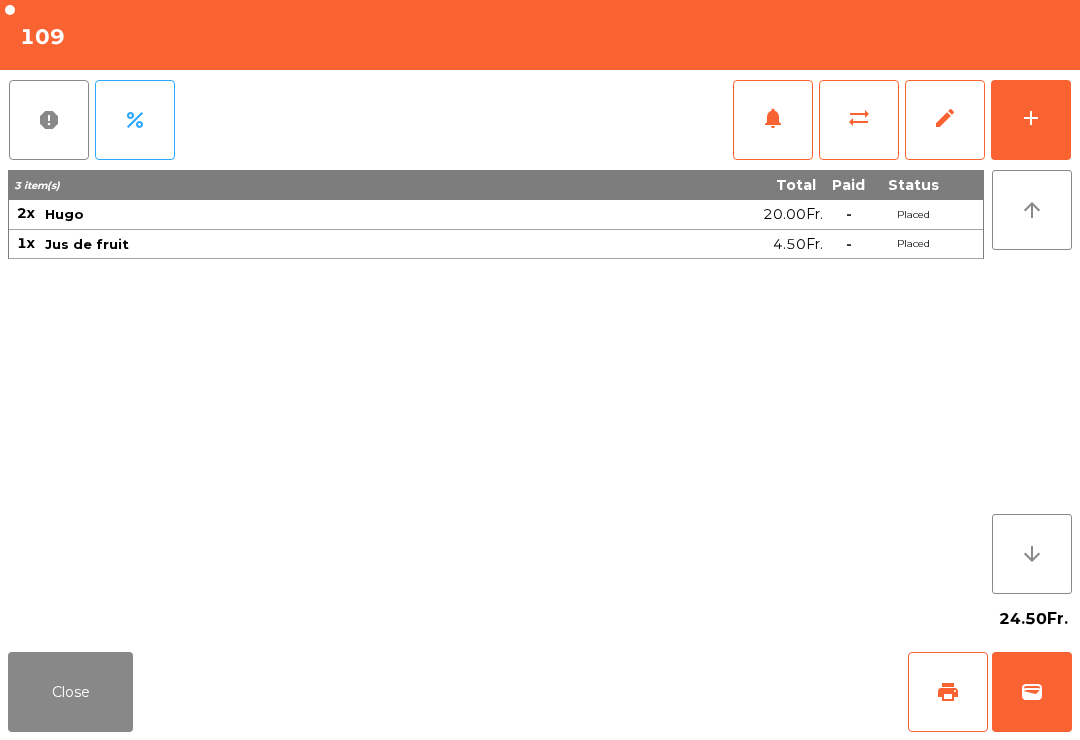 click on "wallet" 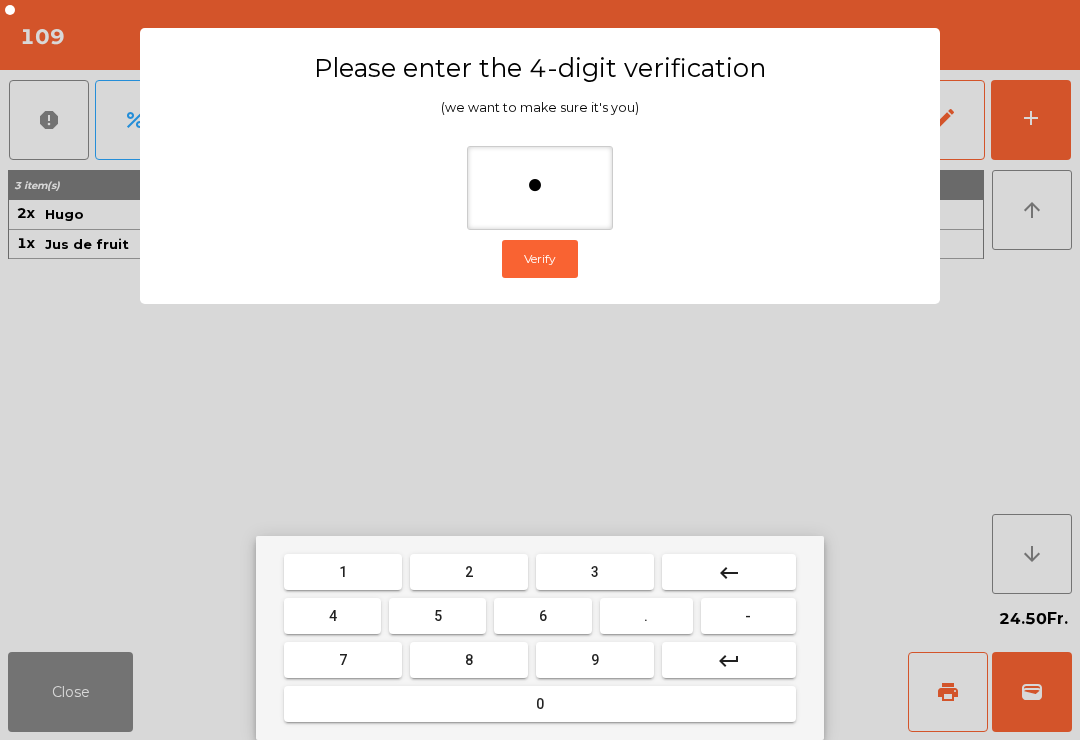 type on "**" 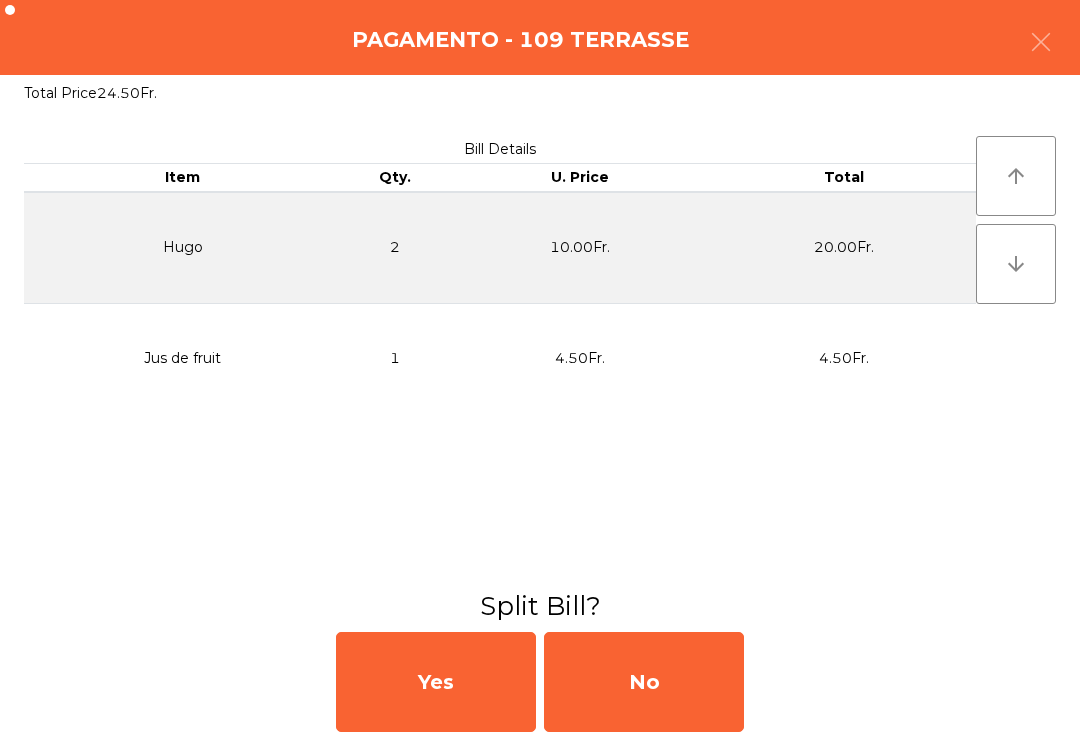 click on "No" 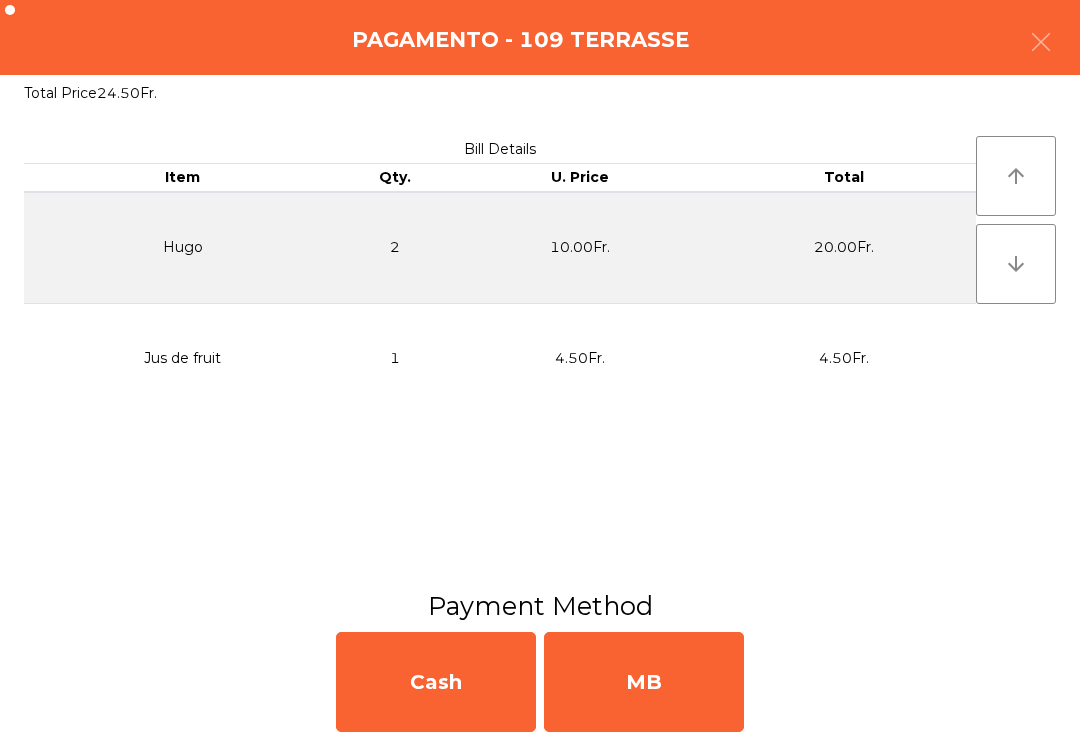click on "MB" 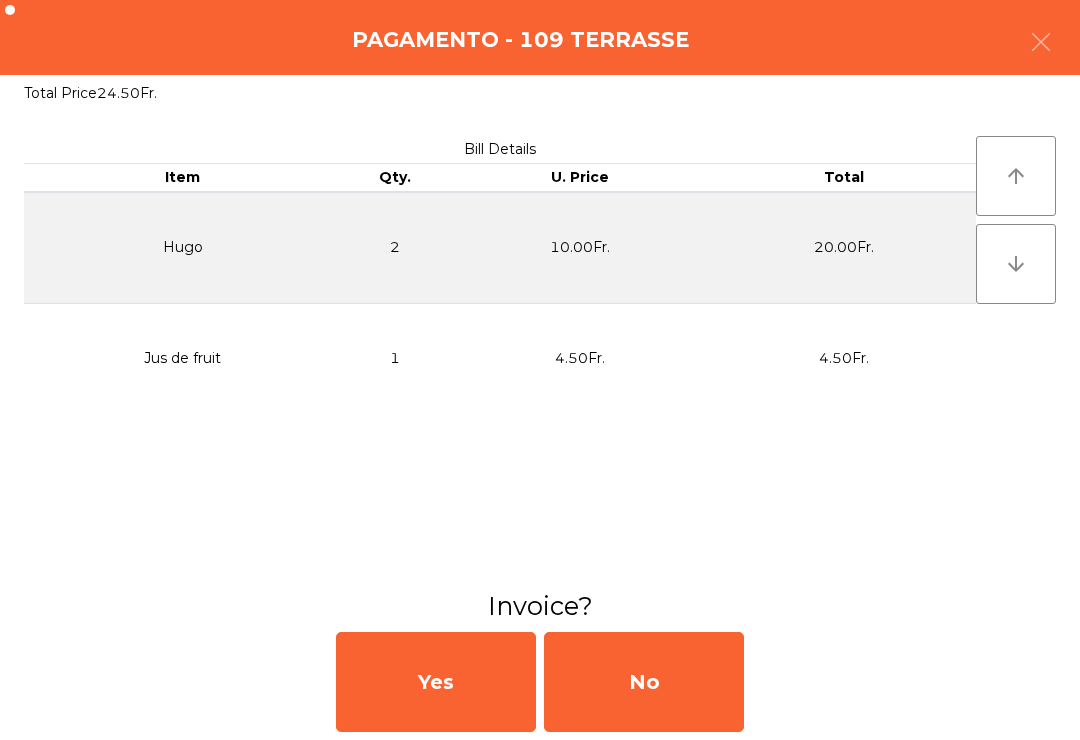click on "No" 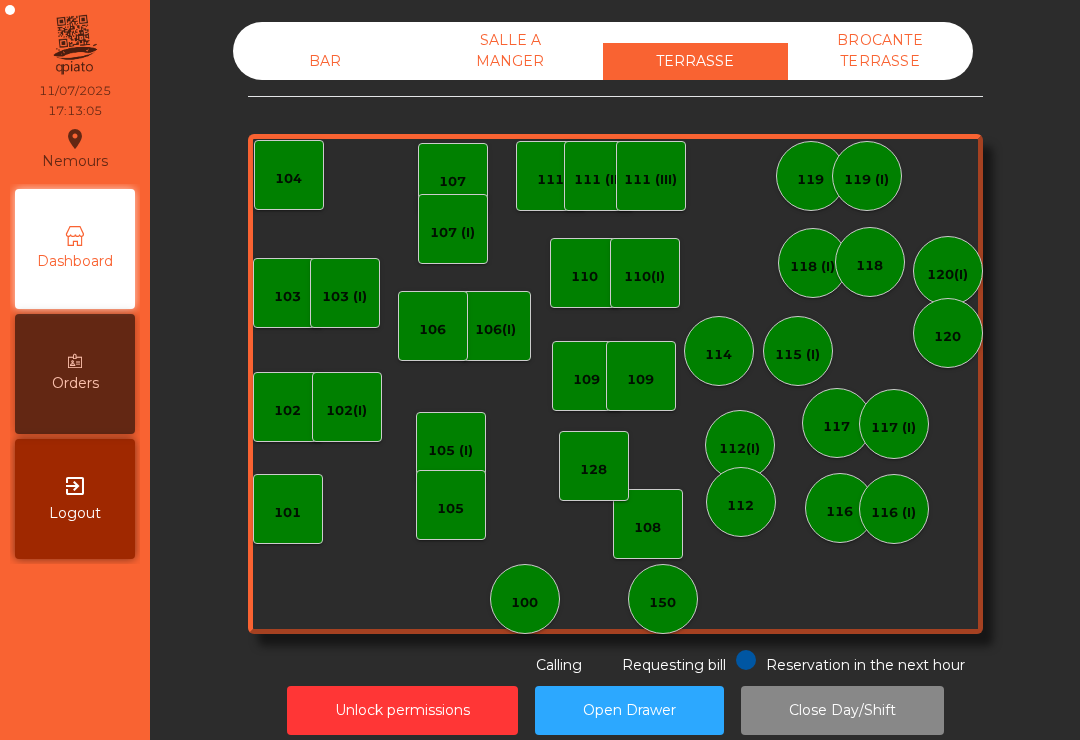 click on "101" 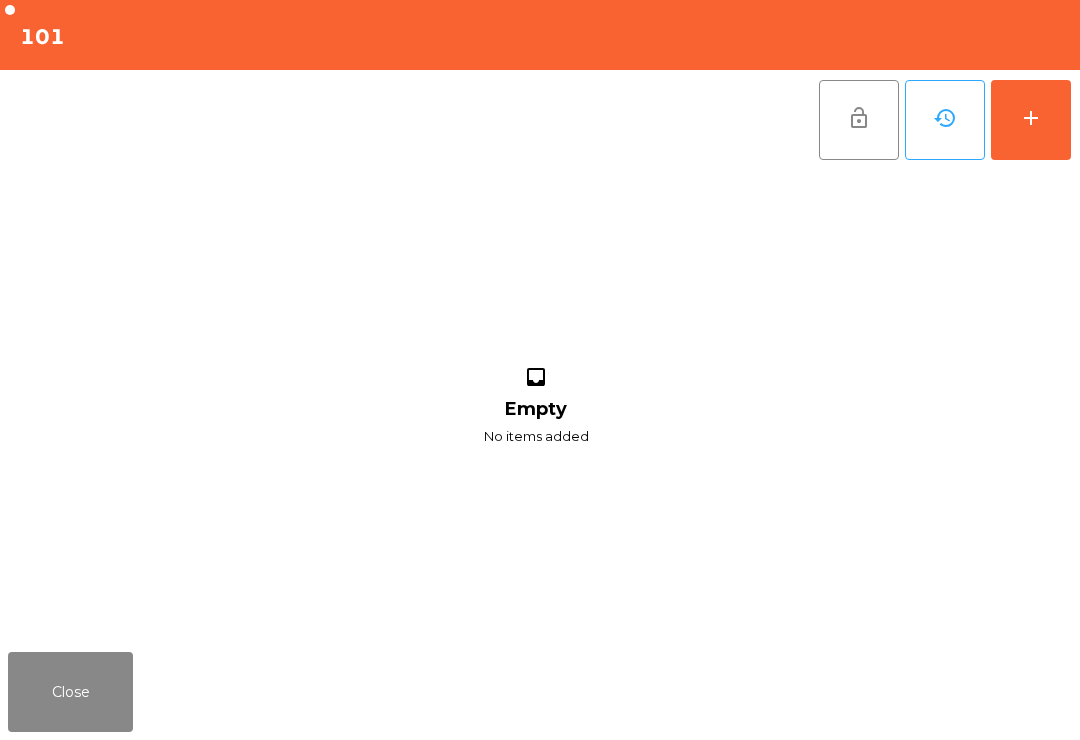 click on "add" 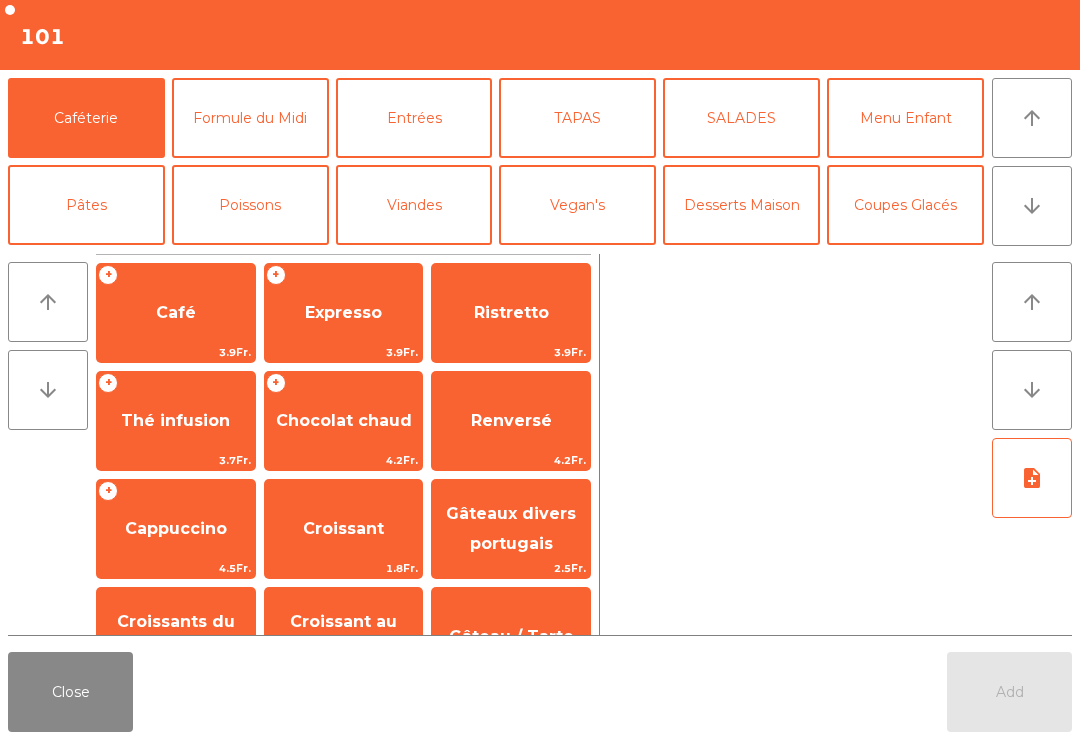 click on "arrow_upward" 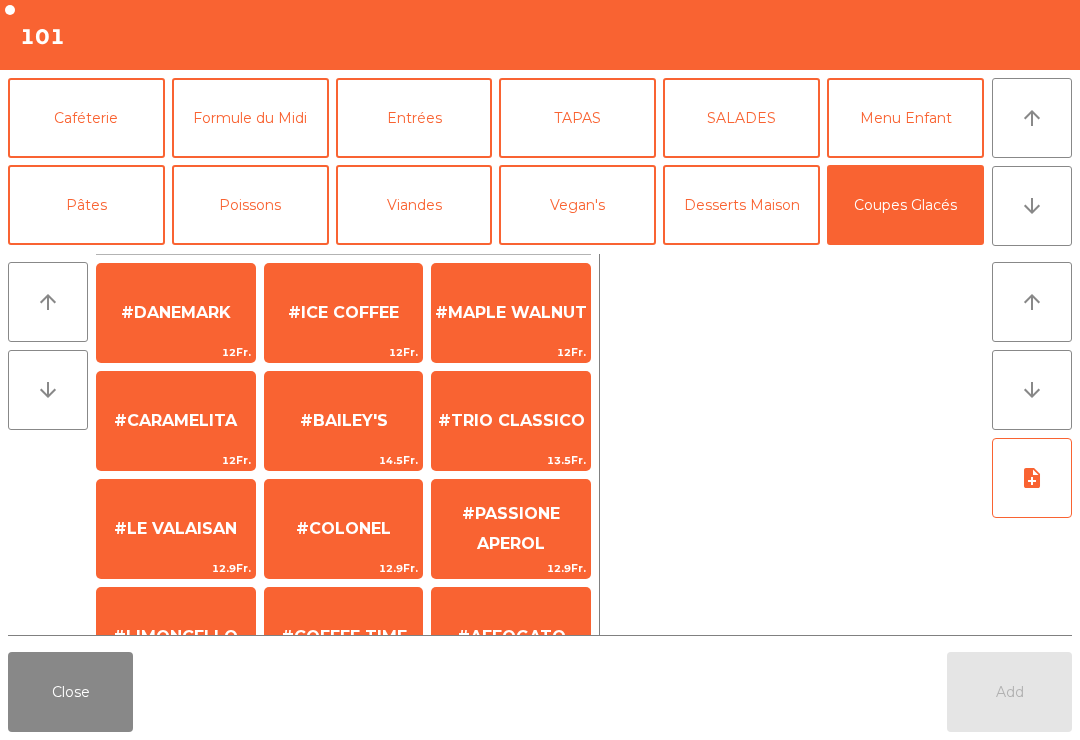 scroll, scrollTop: 161, scrollLeft: 0, axis: vertical 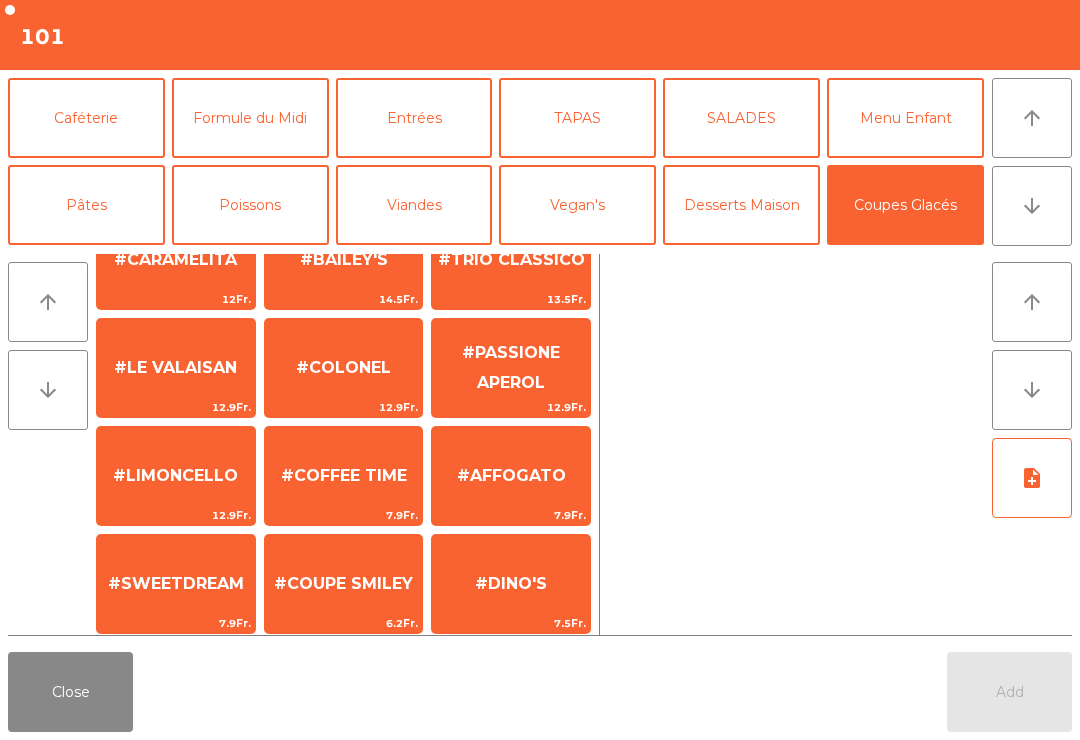click on "#AFFOGATO" 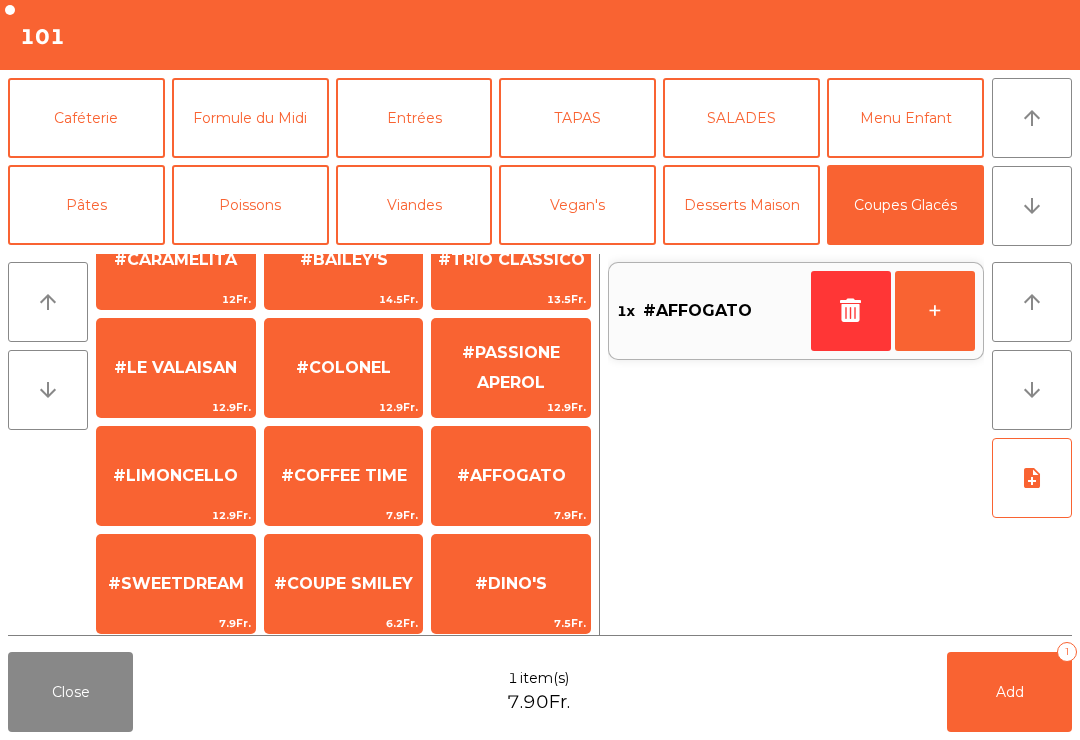 scroll, scrollTop: -5, scrollLeft: 0, axis: vertical 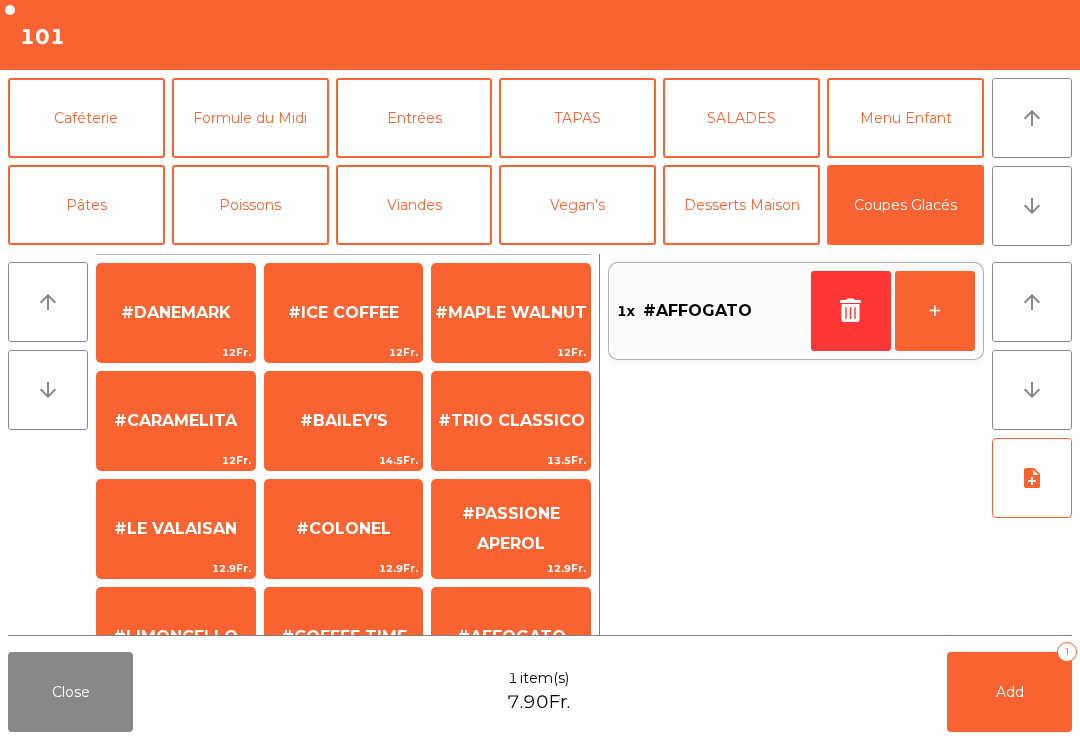 click on "#CARAMELITA" 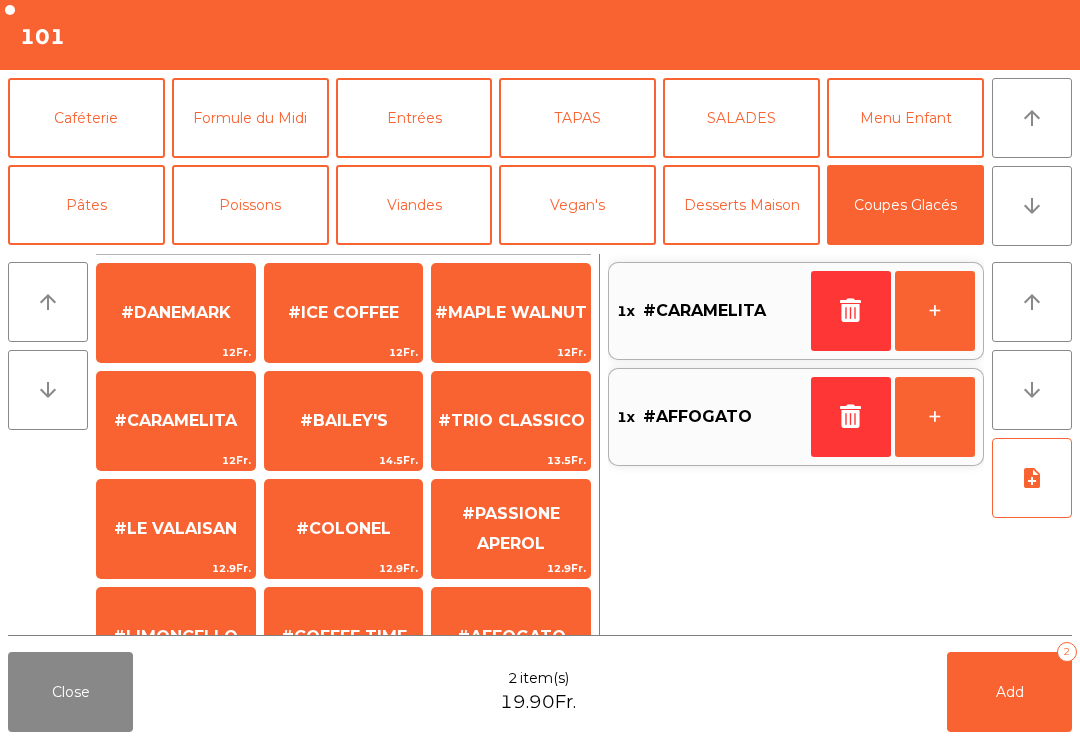 scroll, scrollTop: 0, scrollLeft: 0, axis: both 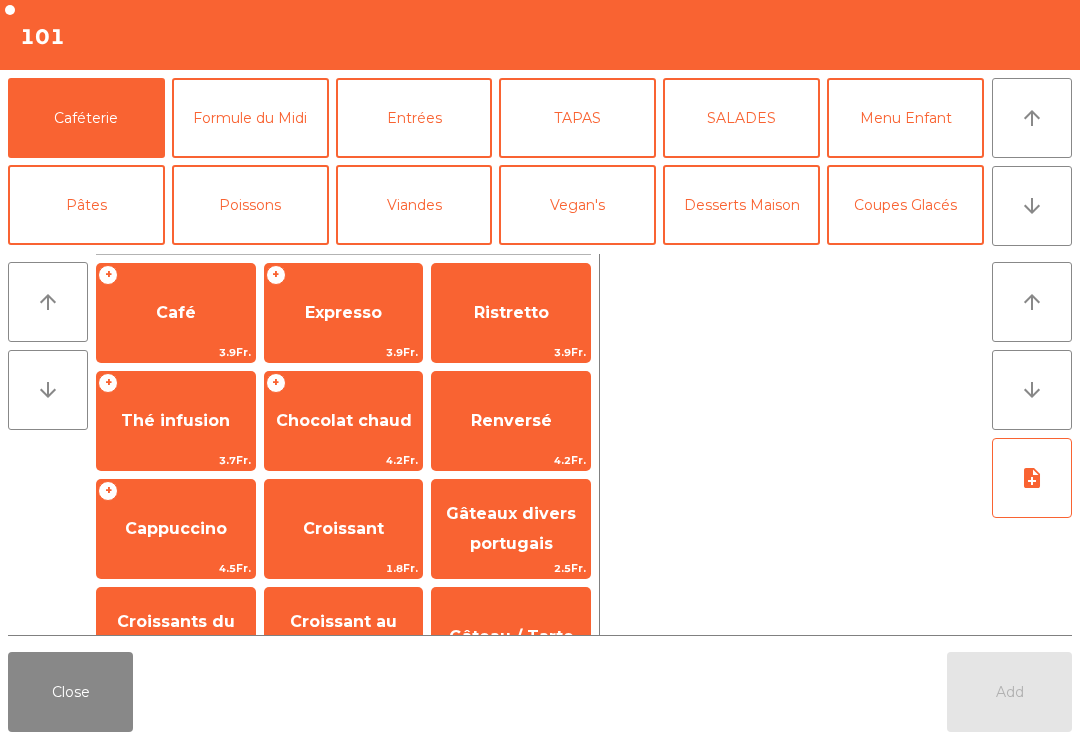 click on "Close" 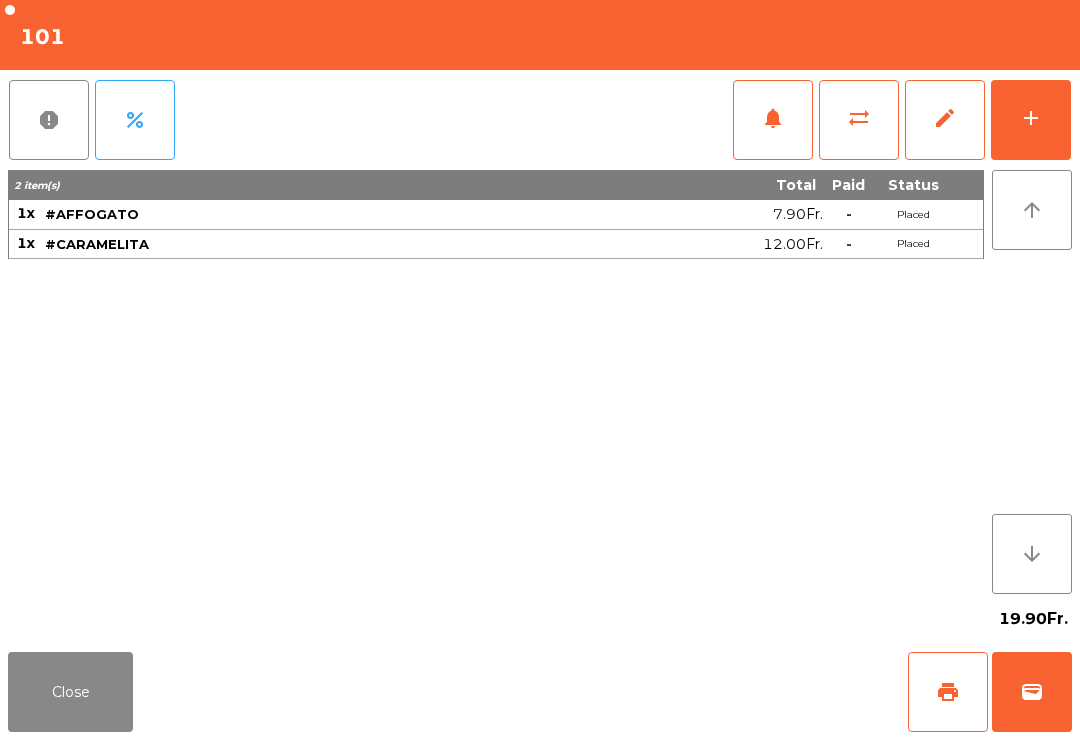 click on "Close" 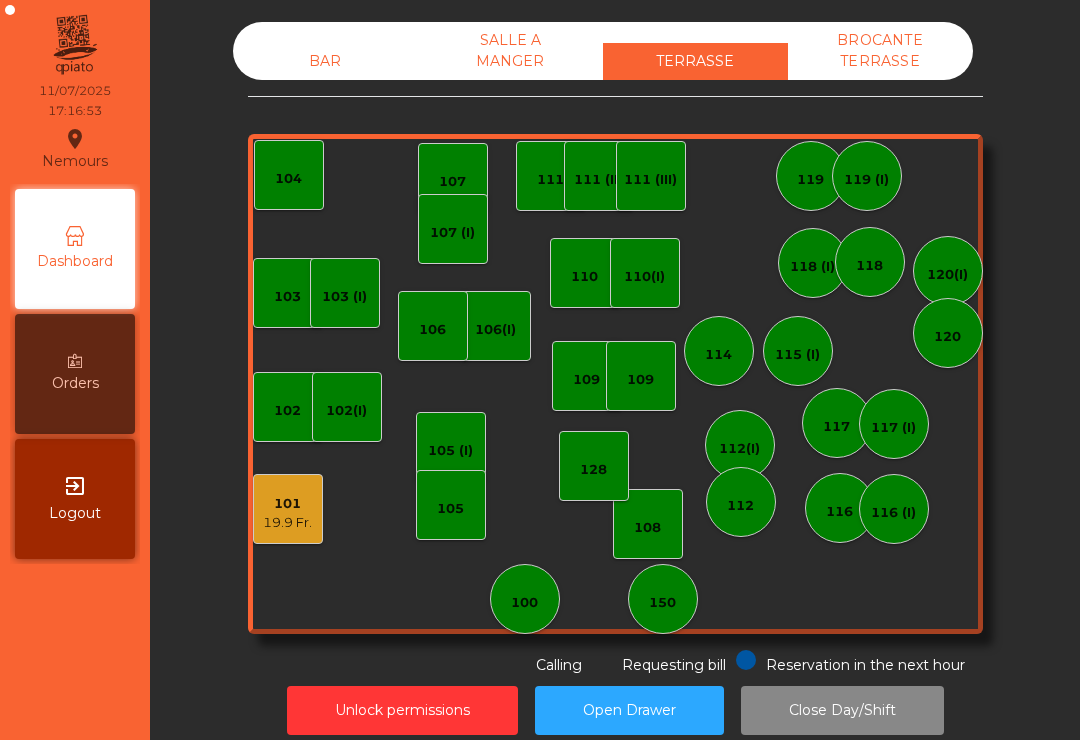 click on "107" 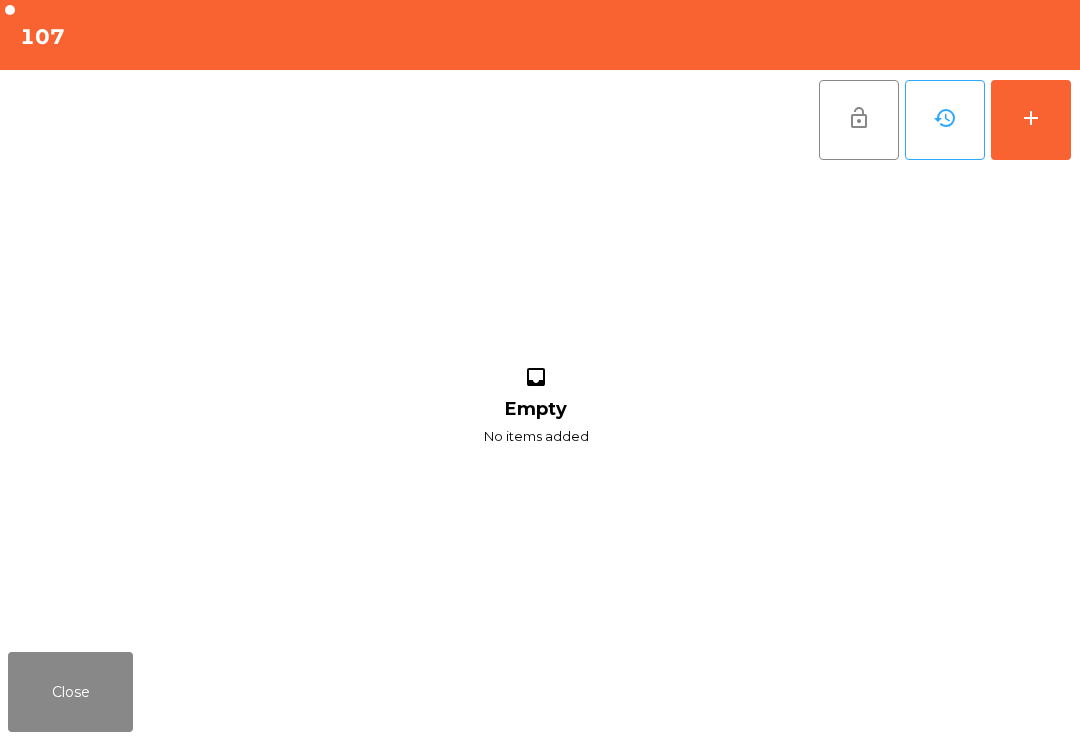 click on "add" 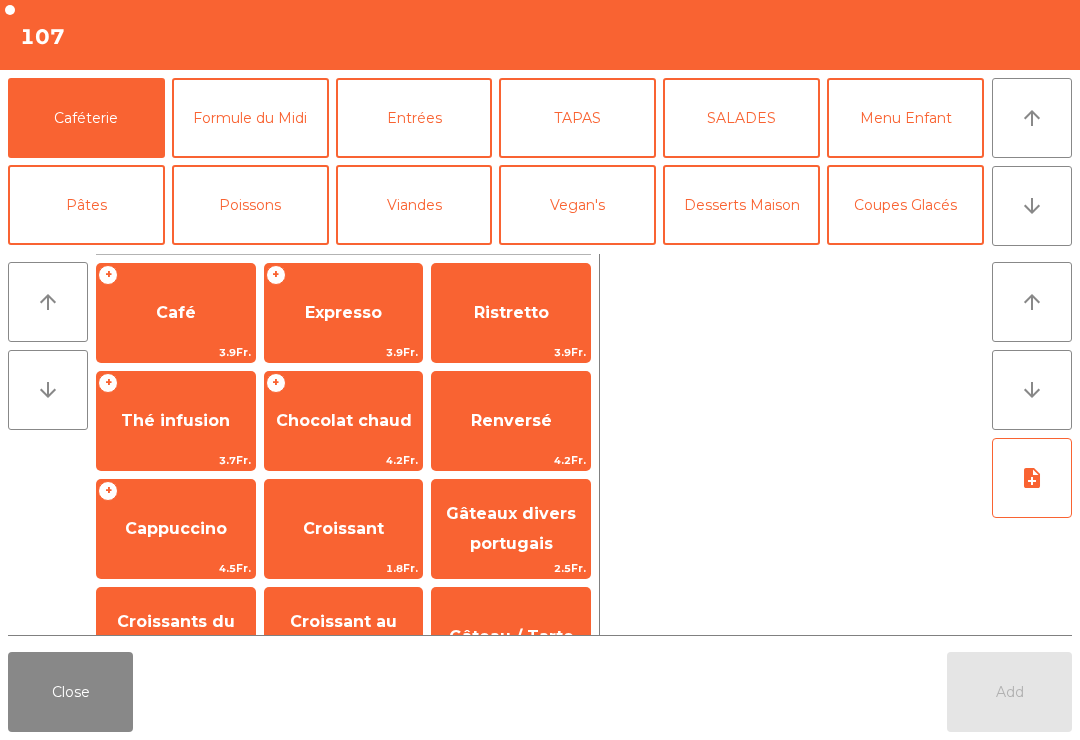 click on "arrow_downward" 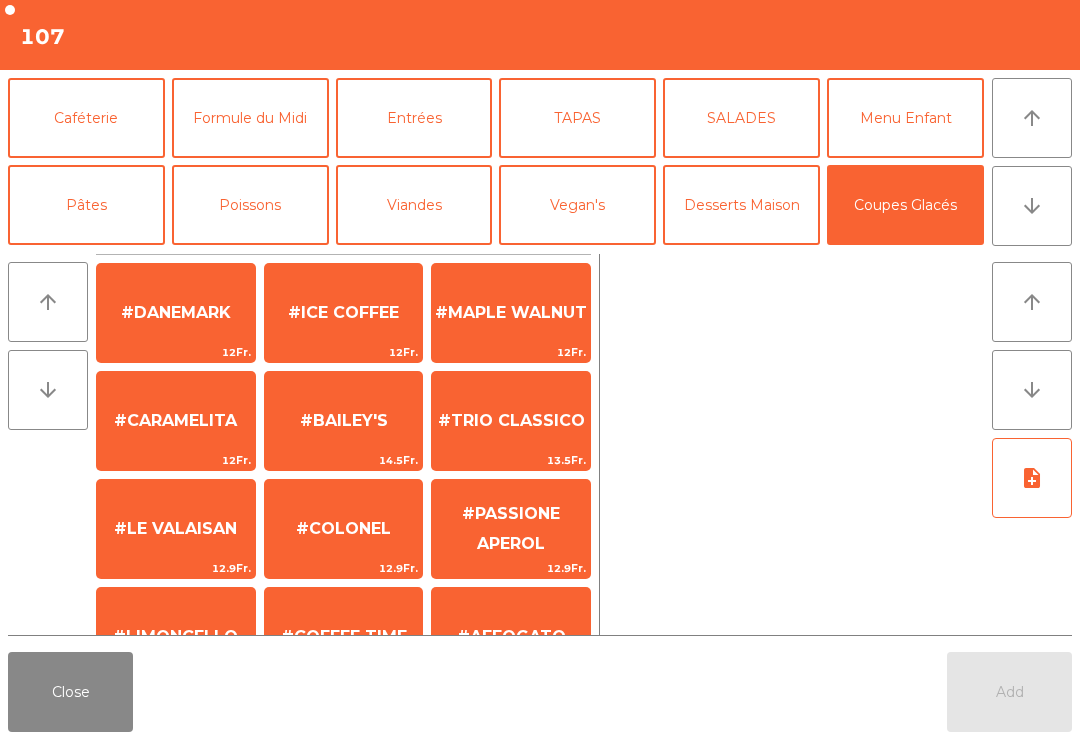 scroll, scrollTop: 318, scrollLeft: 0, axis: vertical 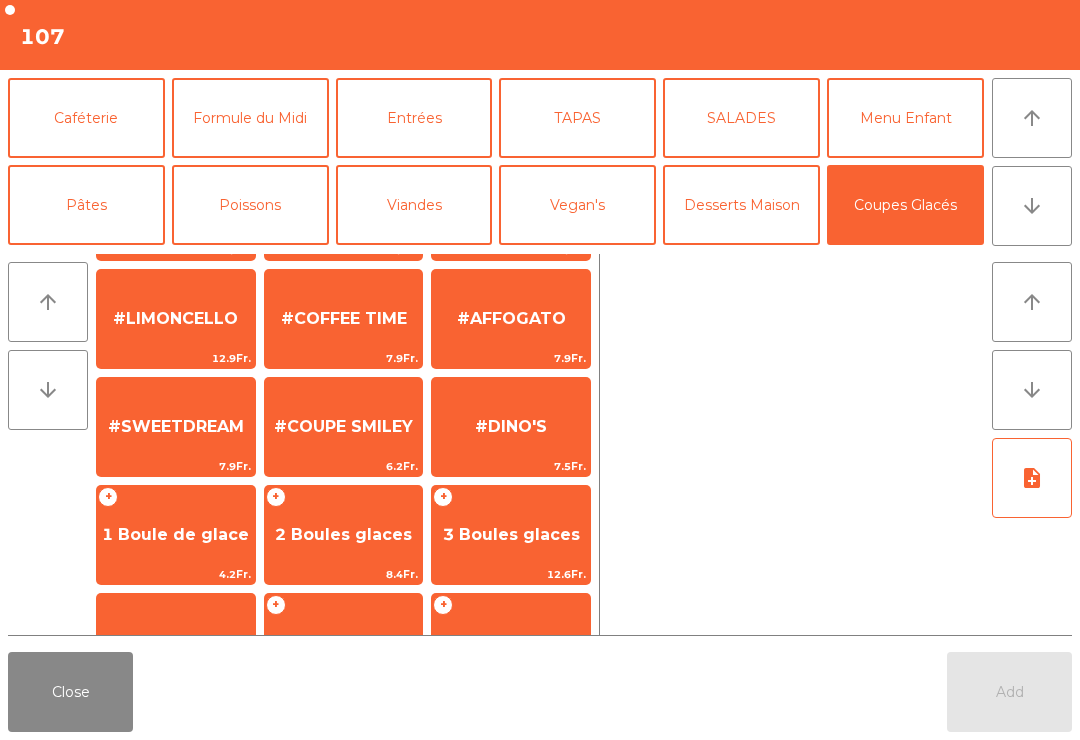 click on "#SWEETDREAM" 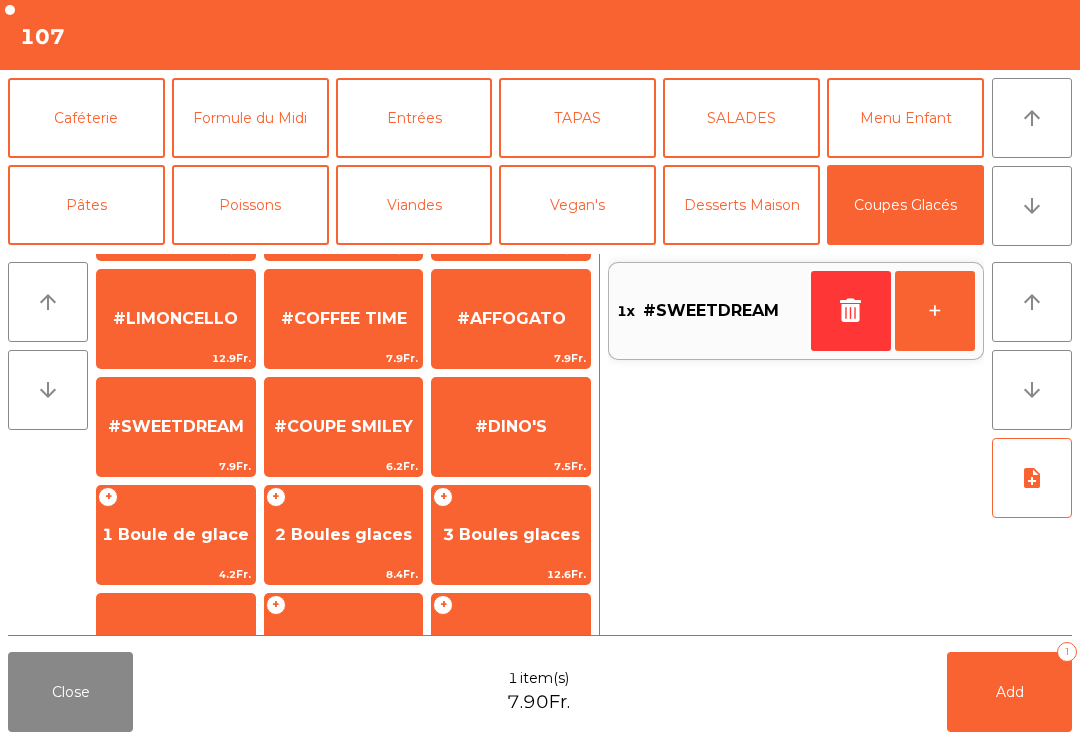 click on "arrow_downward" 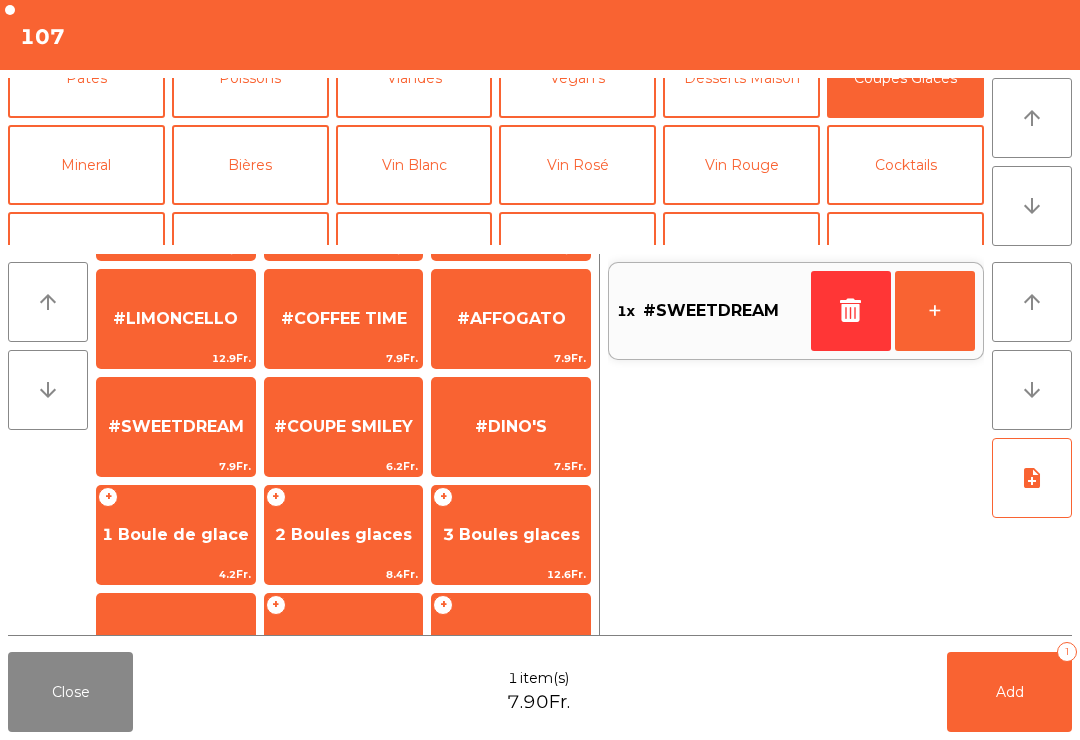 click on "Bières" 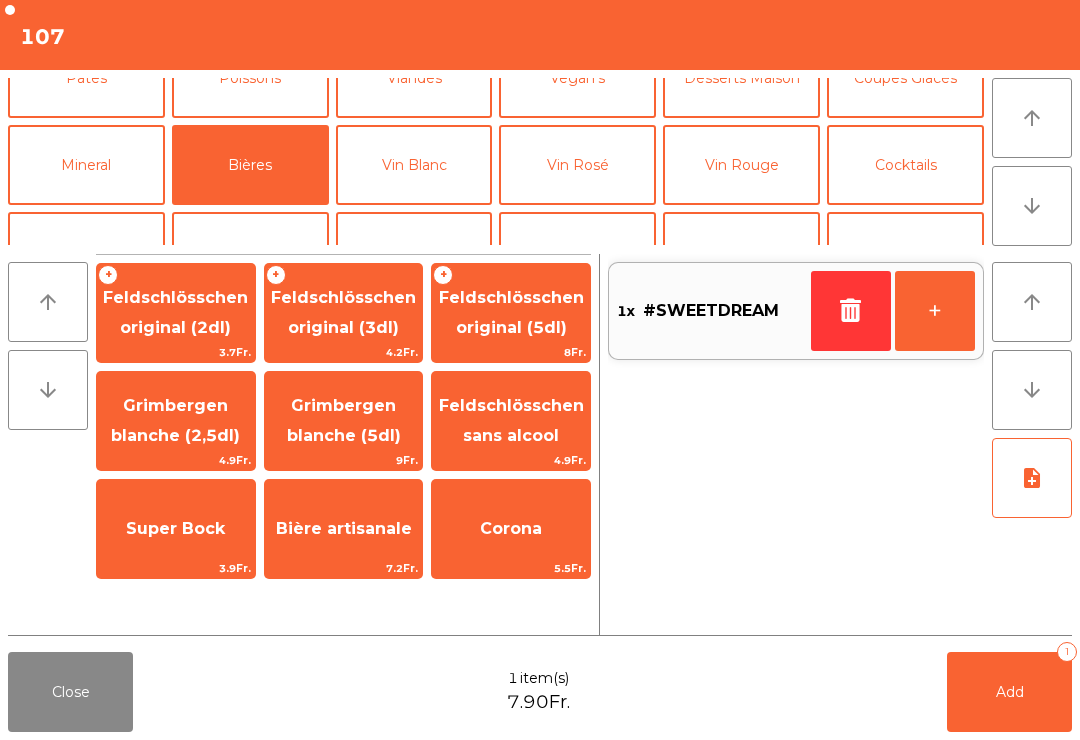 click on "Feldschlösschen original (3dl)" 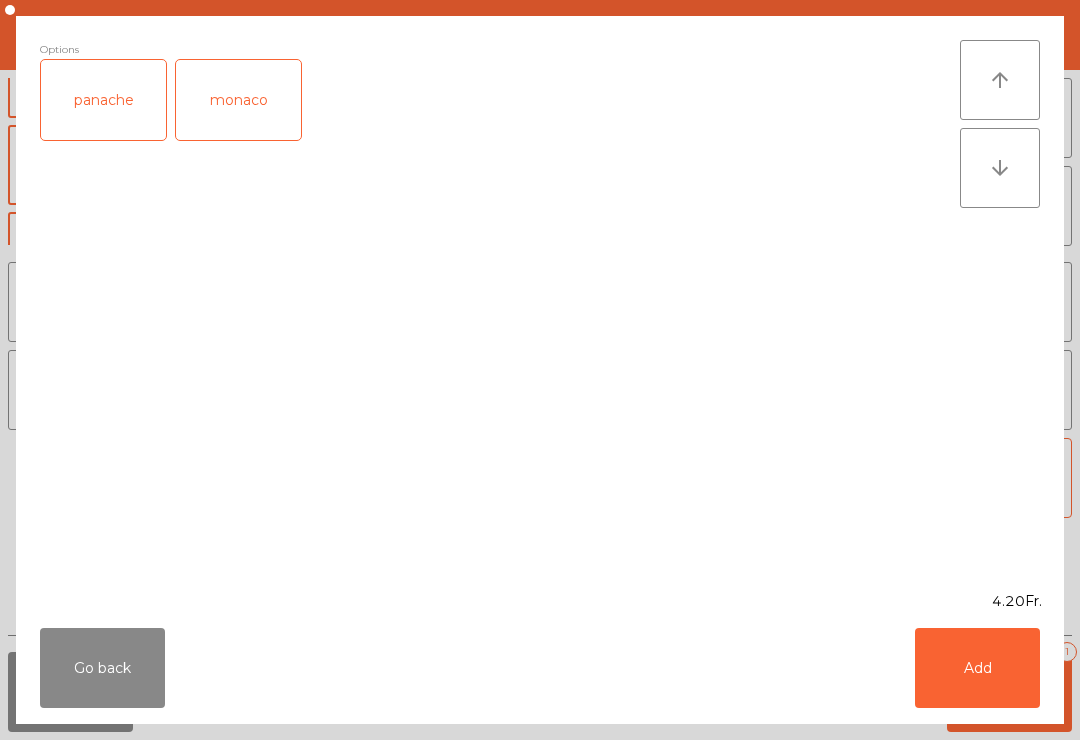 click on "Add" 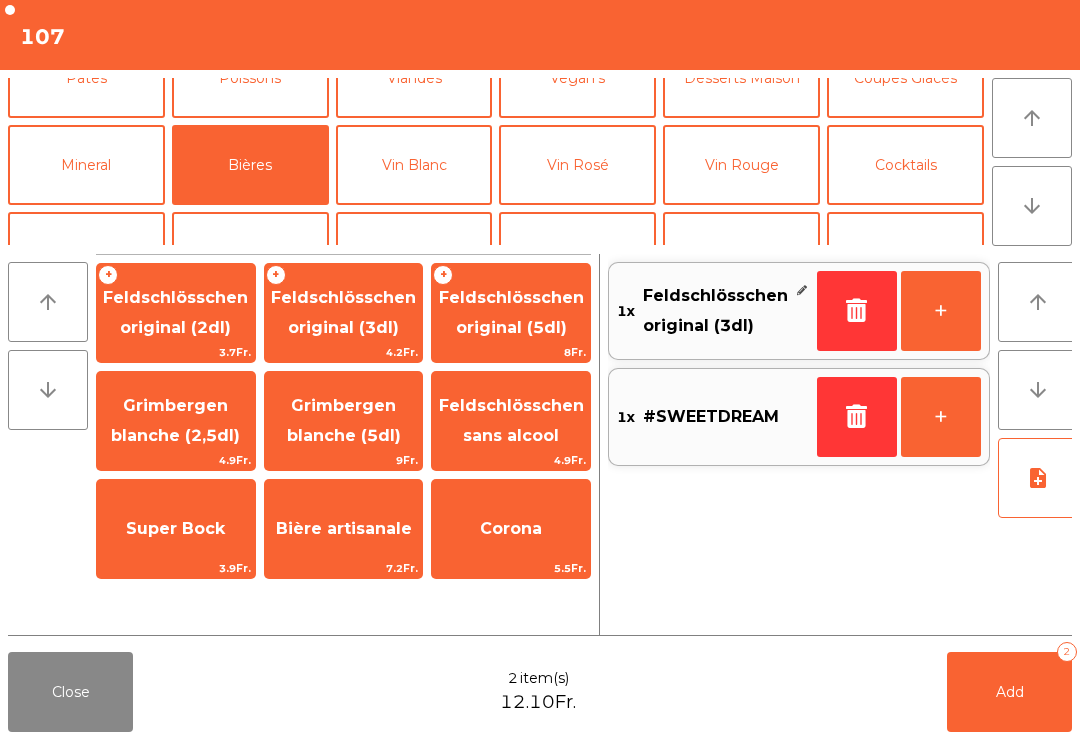 scroll, scrollTop: 174, scrollLeft: 0, axis: vertical 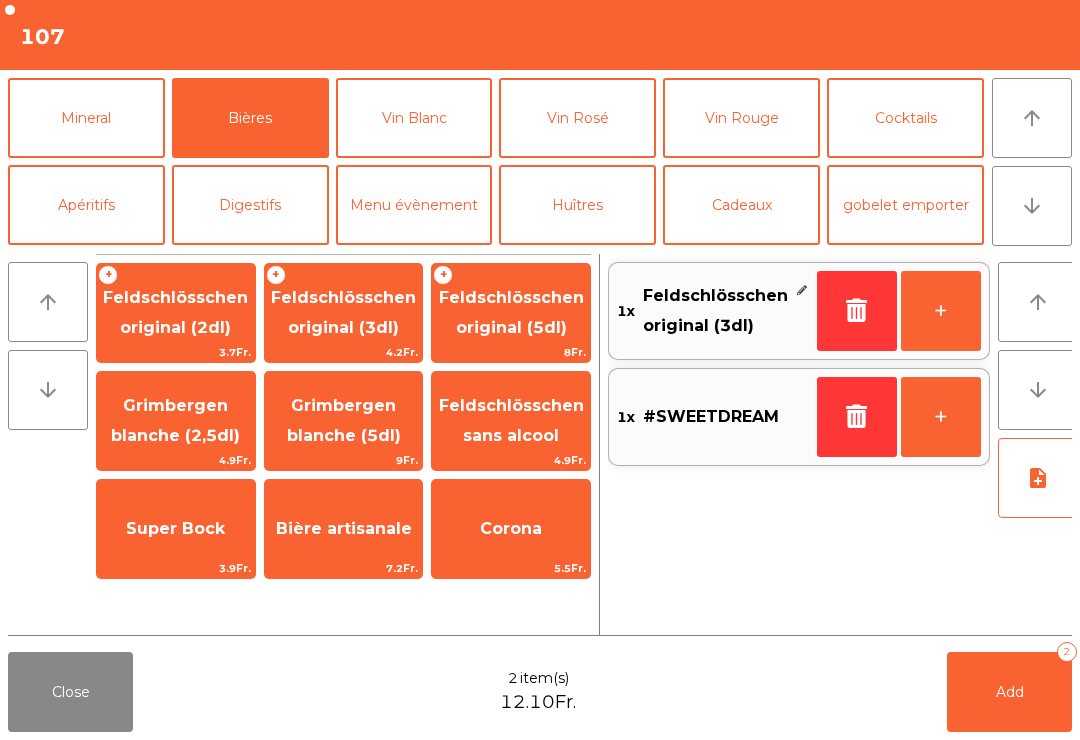 click on "arrow_upward" 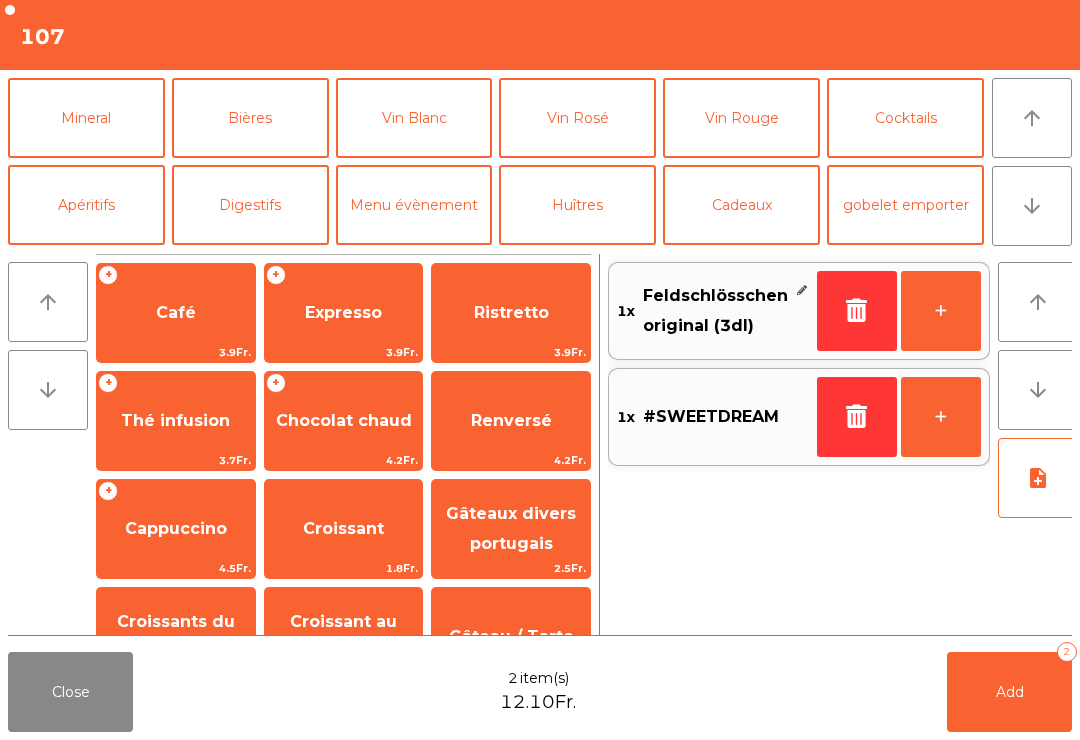 scroll, scrollTop: 0, scrollLeft: 0, axis: both 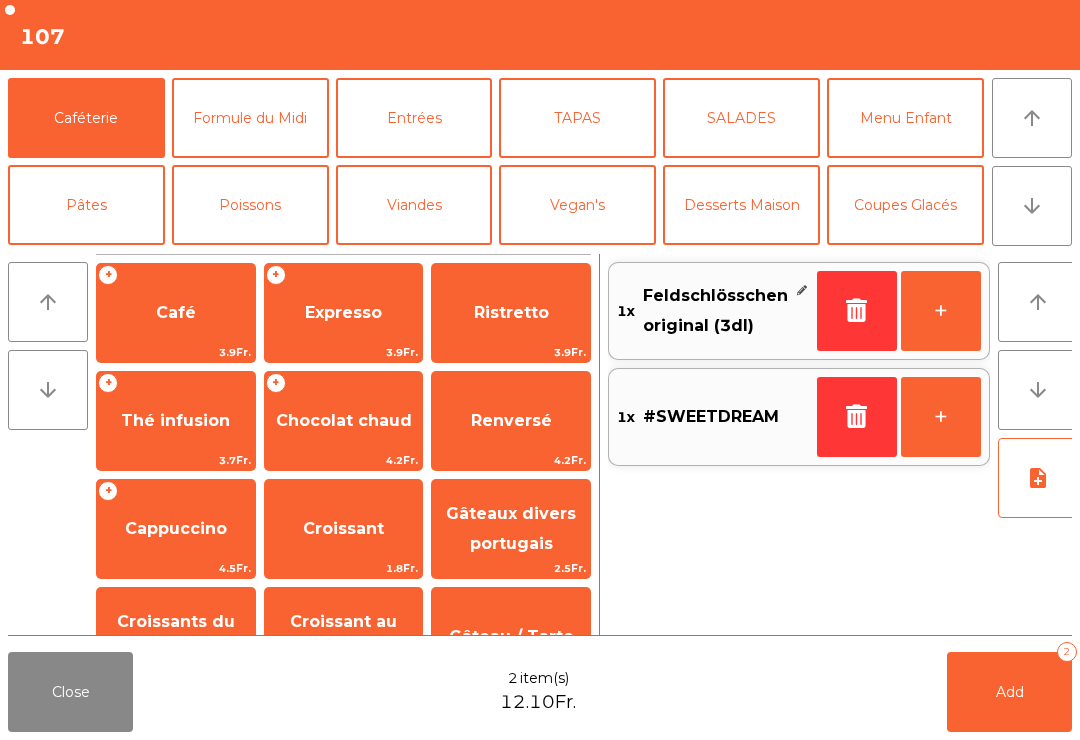 click on "Café" 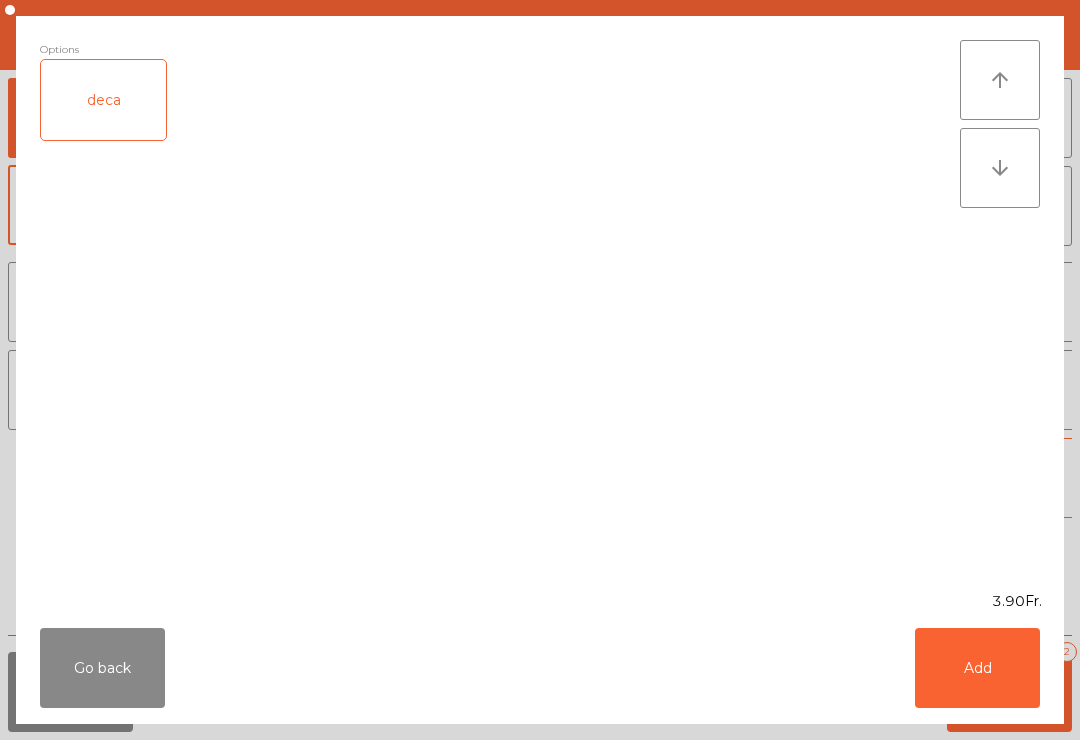 click on "Add" 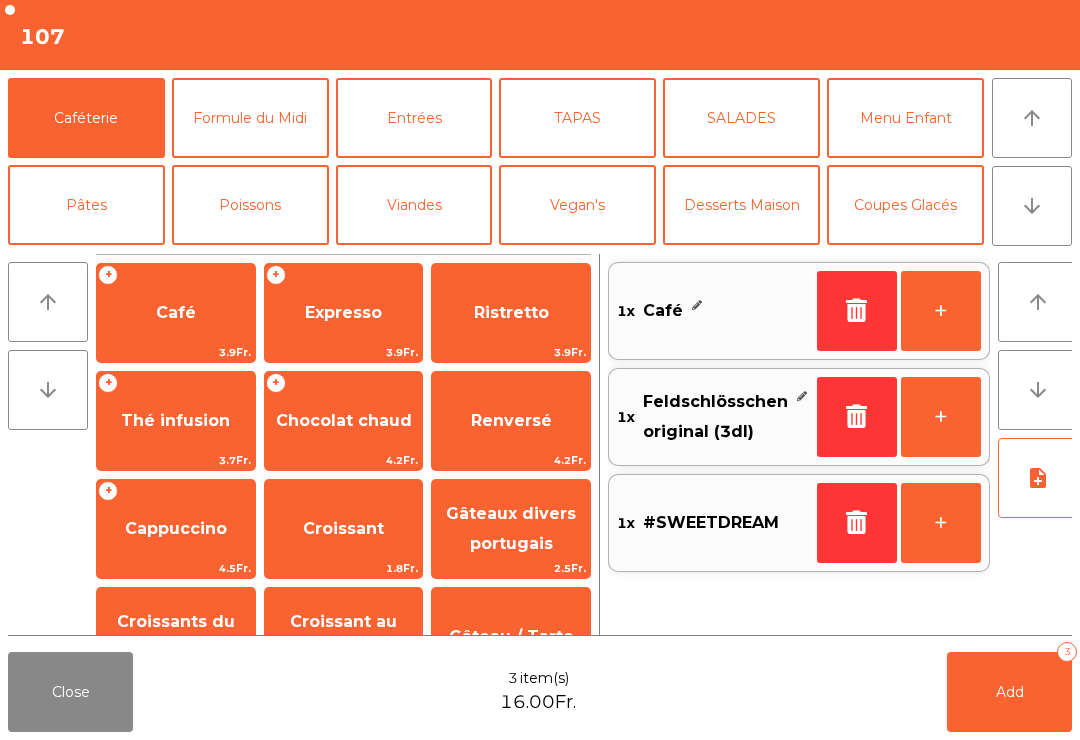 click on "Add   3" 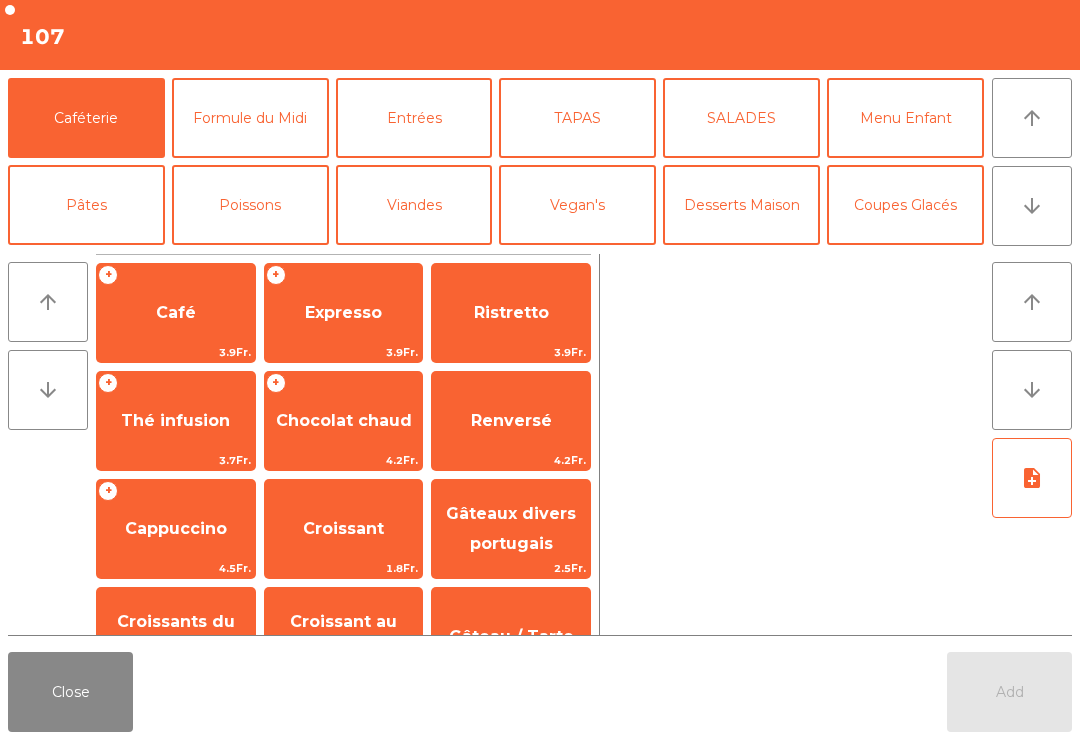 click on "Close" 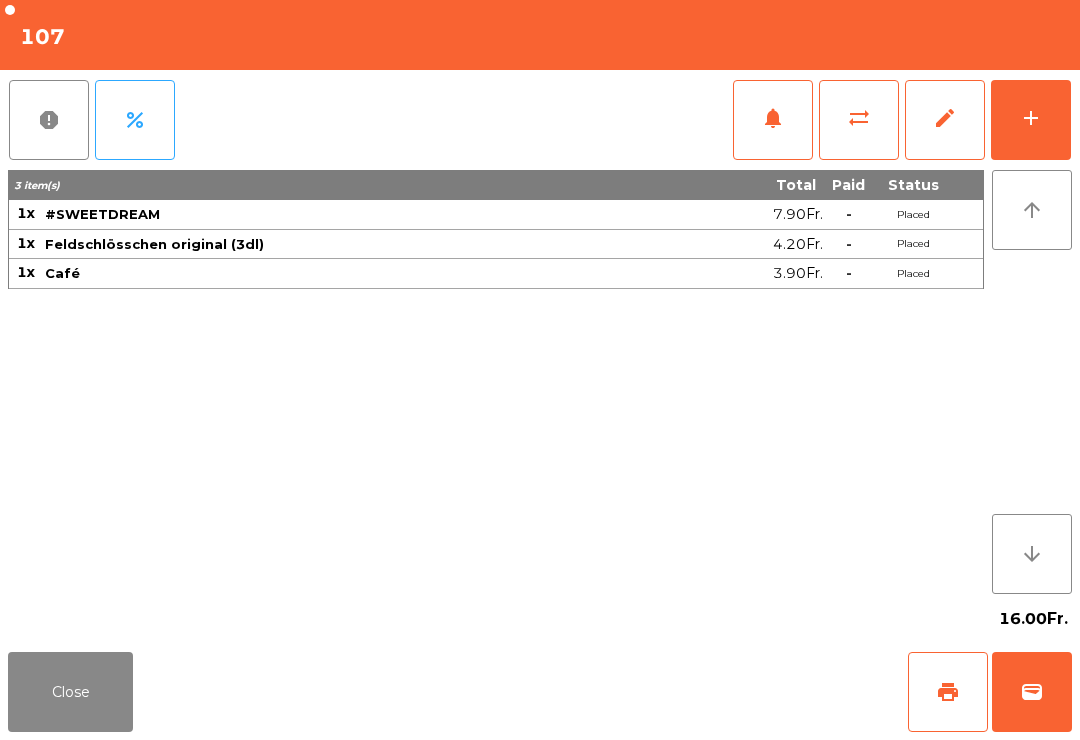 click on "print" 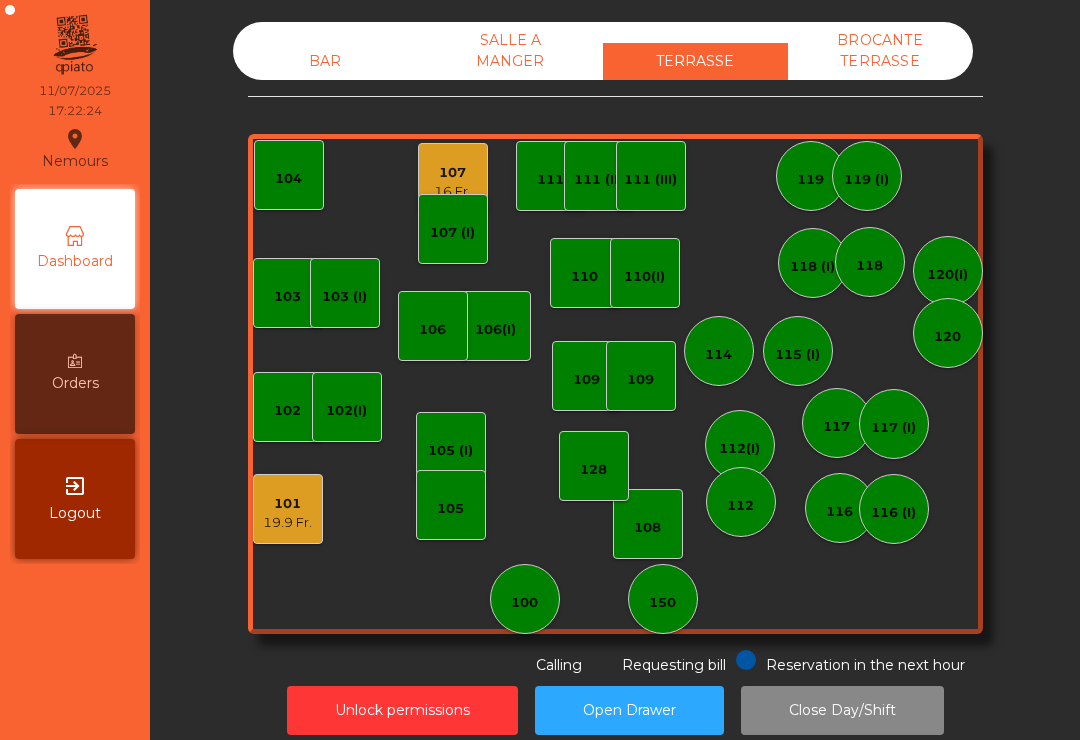 click on "110" 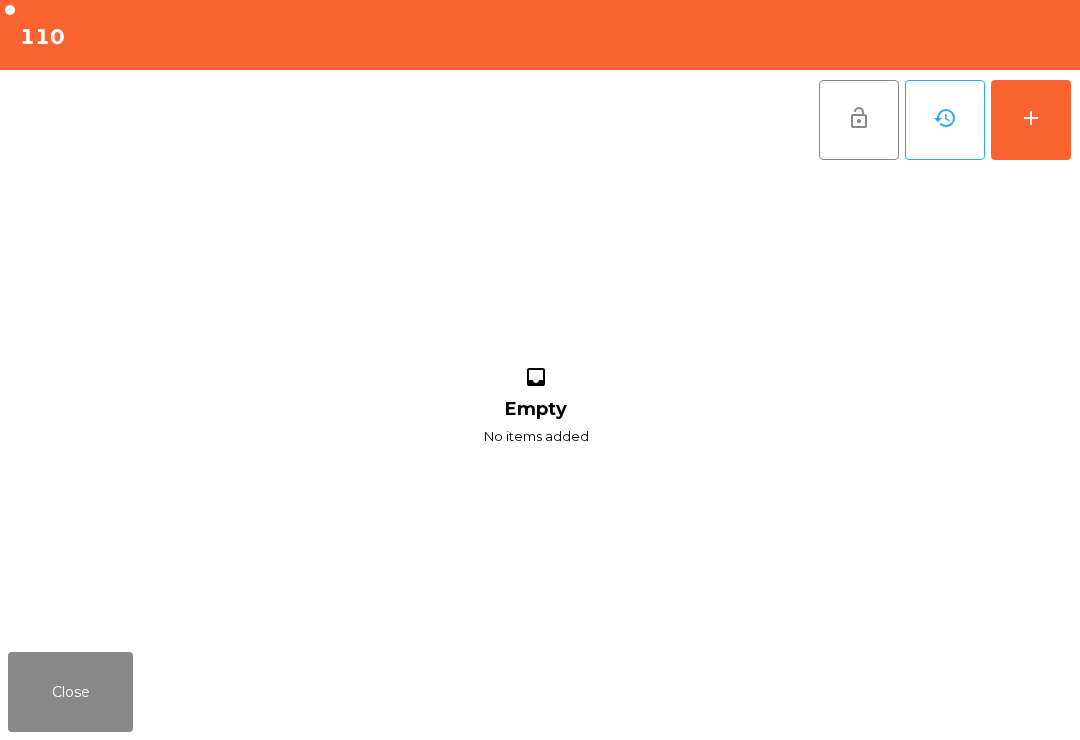 click on "add" 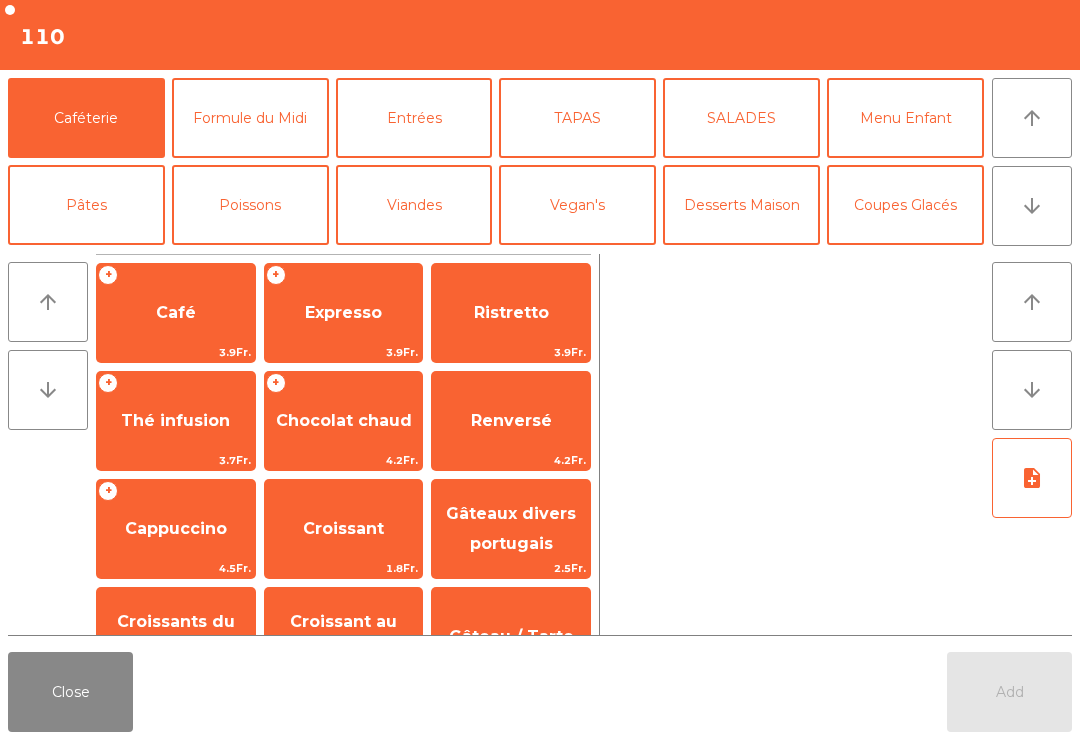 click on "arrow_downward" 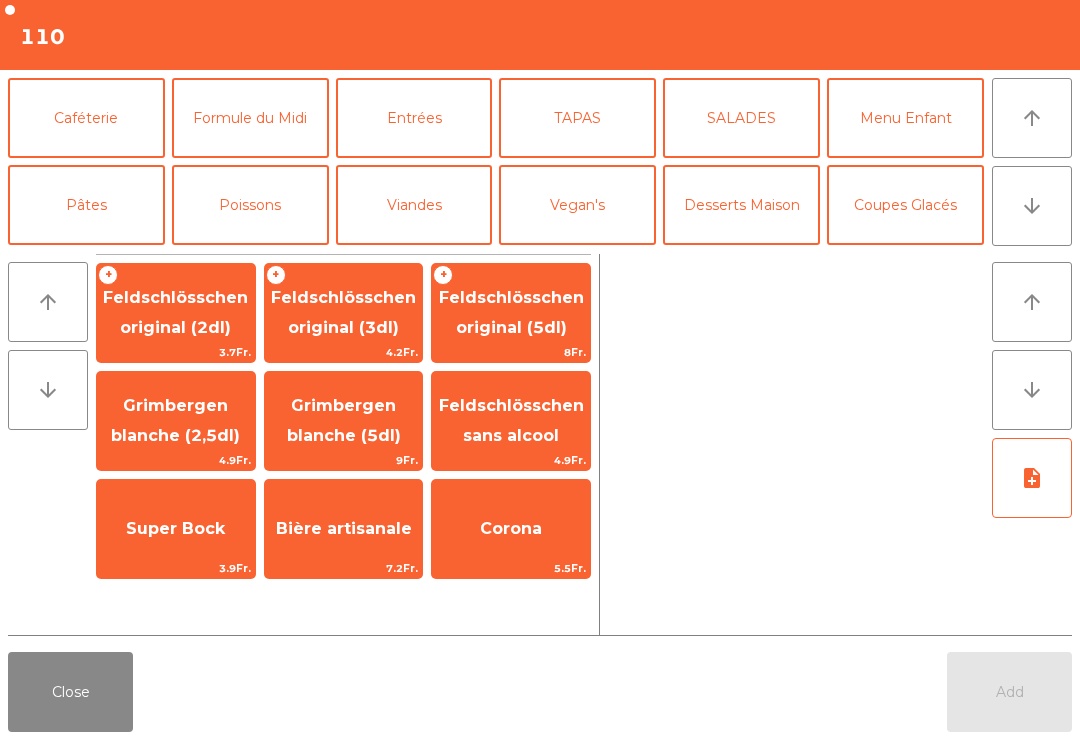 click on "Feldschlösschen original (3dl)" 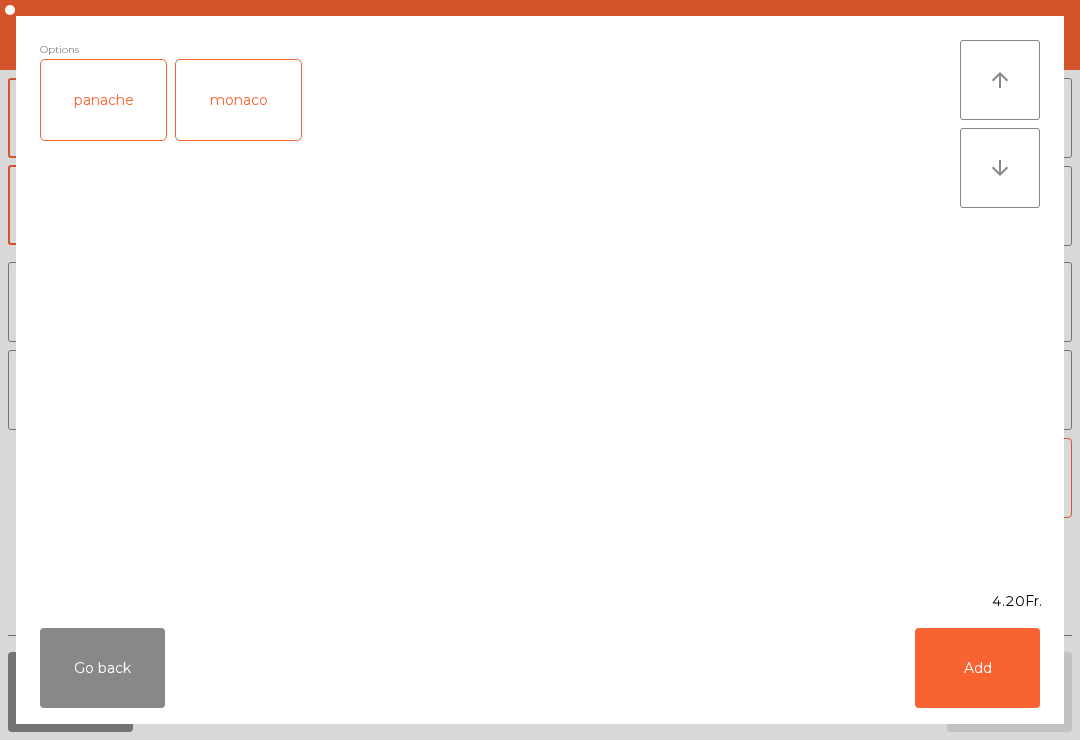 click on "Add" 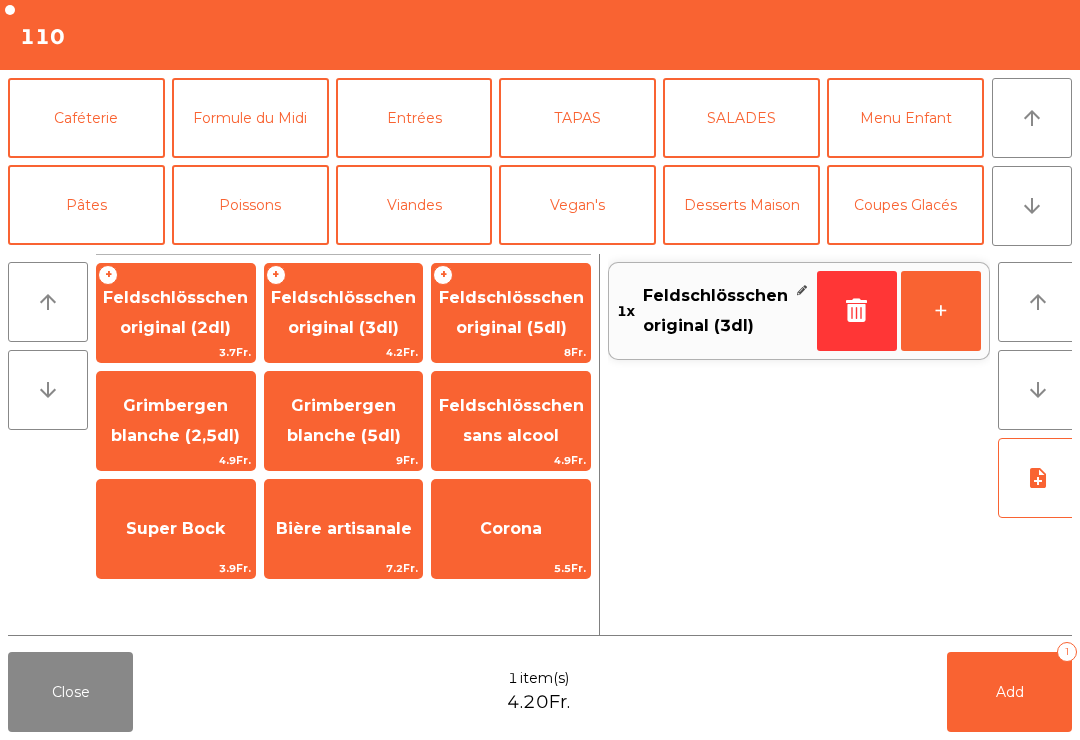scroll, scrollTop: 174, scrollLeft: 0, axis: vertical 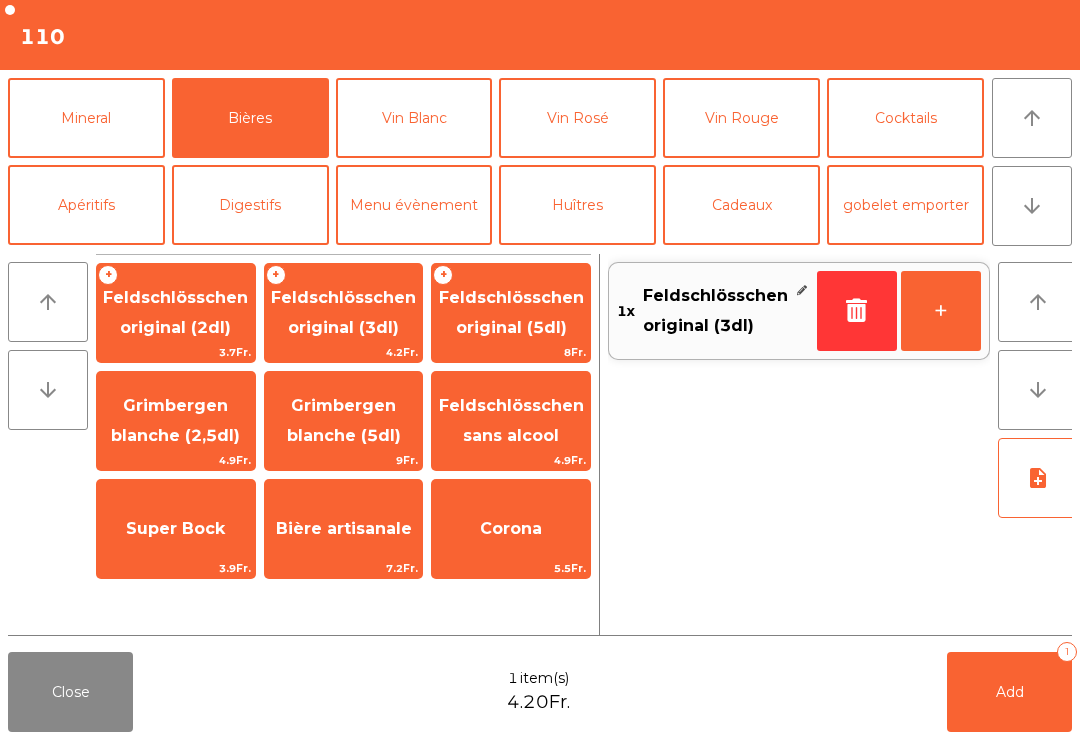 click on "+" 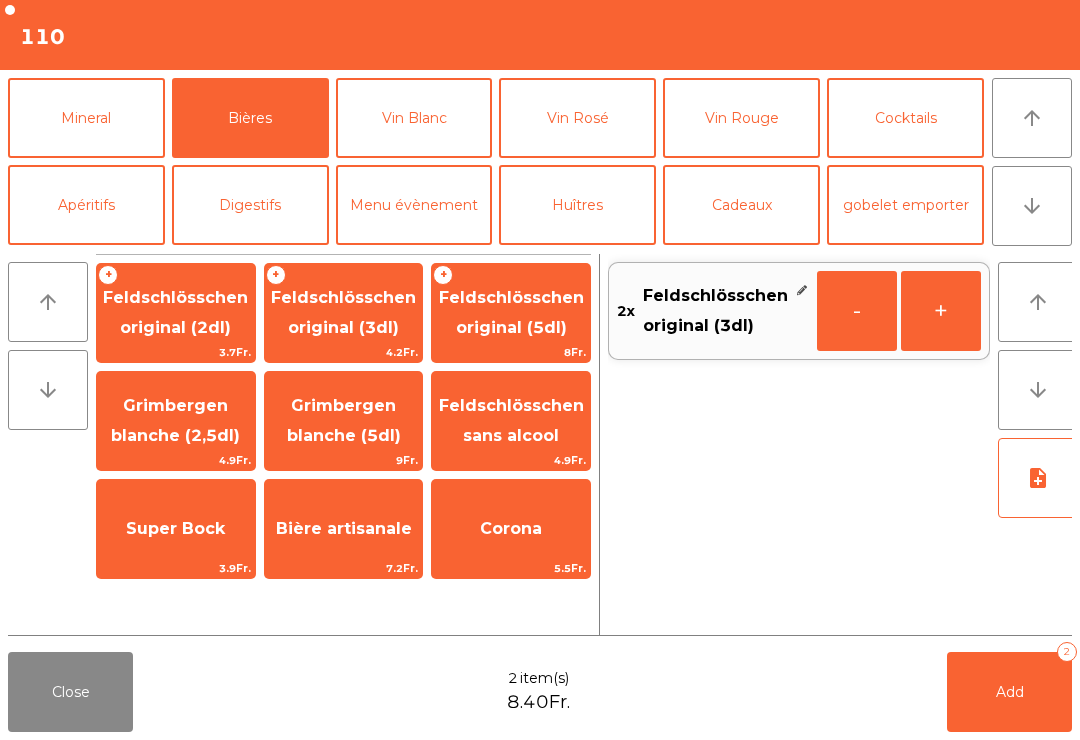 click on "+" 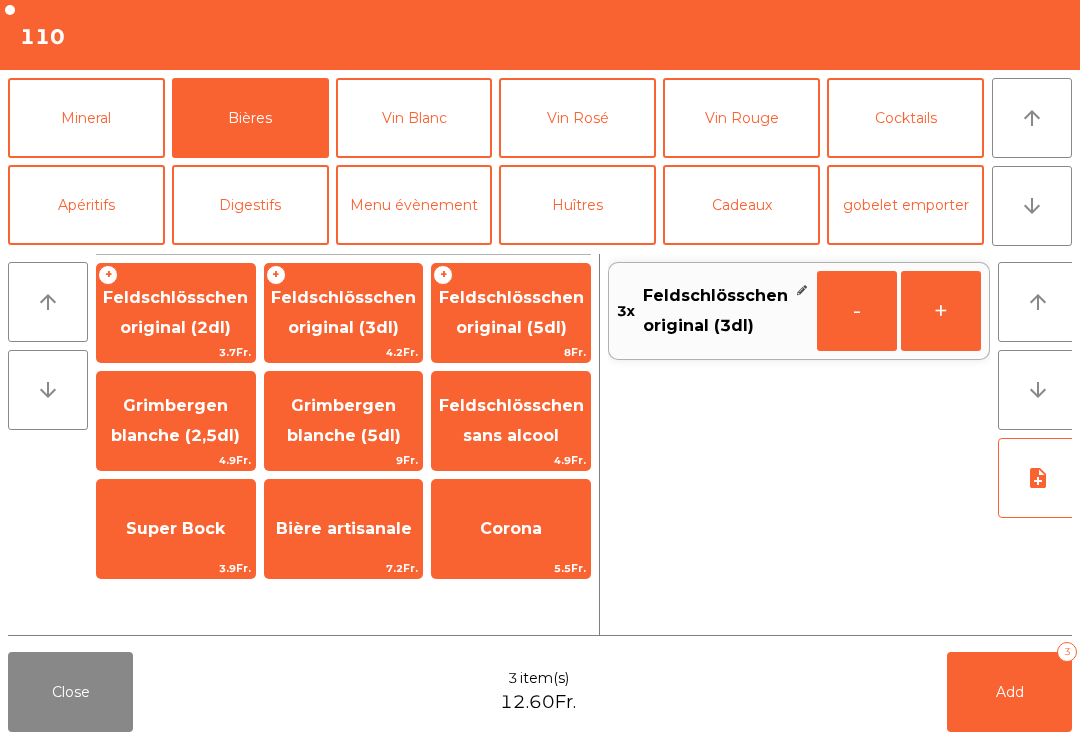 click on "Feldschlösschen original (3dl)" 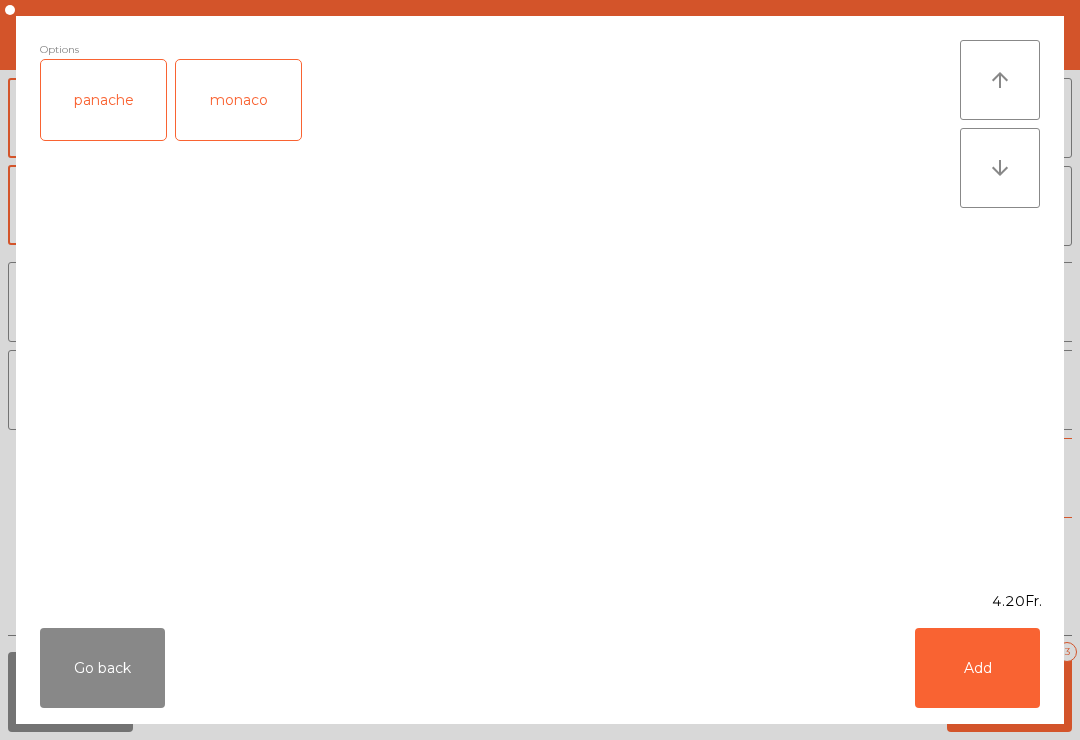 click on "panache" 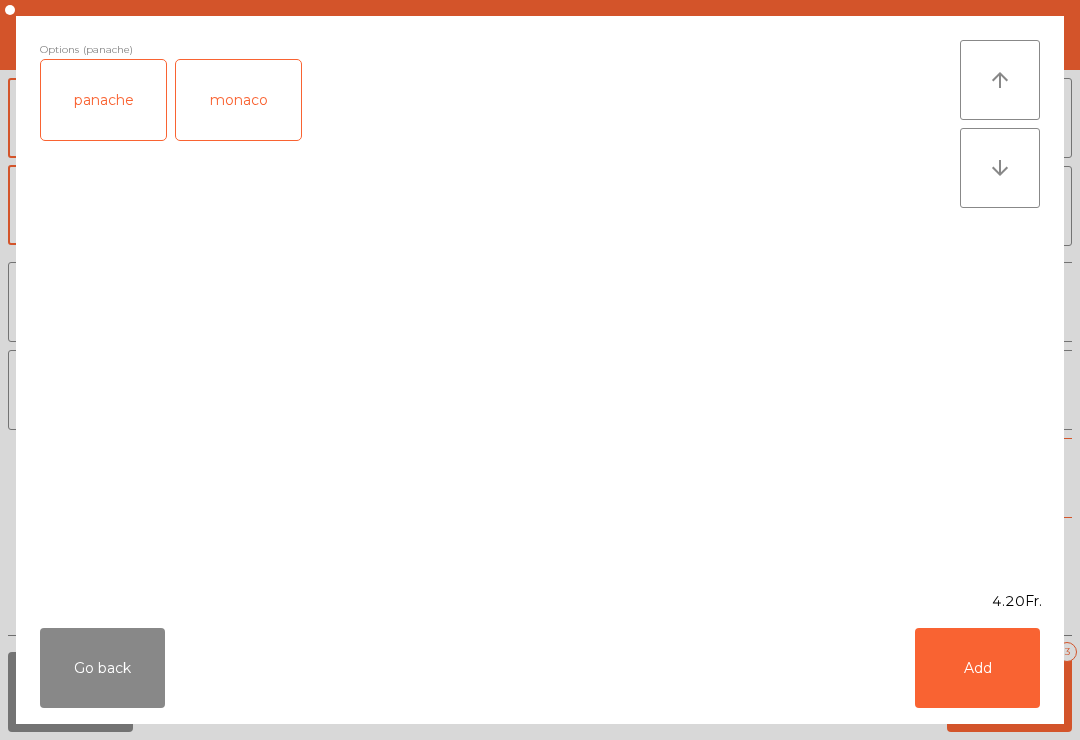 click on "Add" 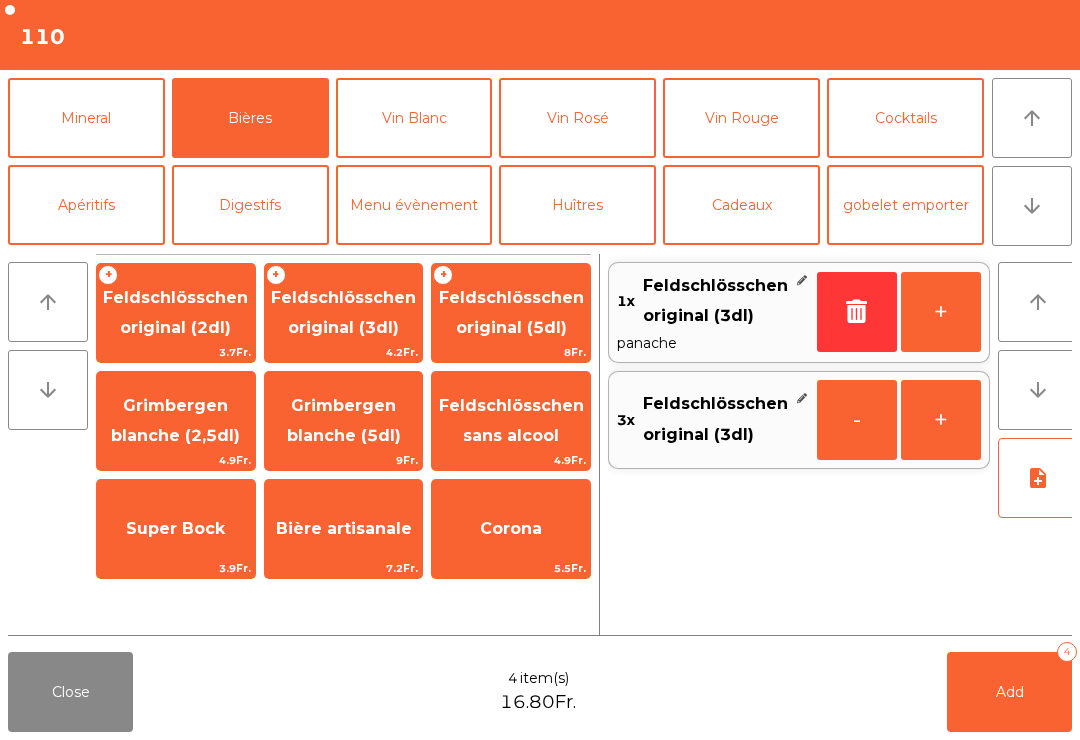 click on "Add" 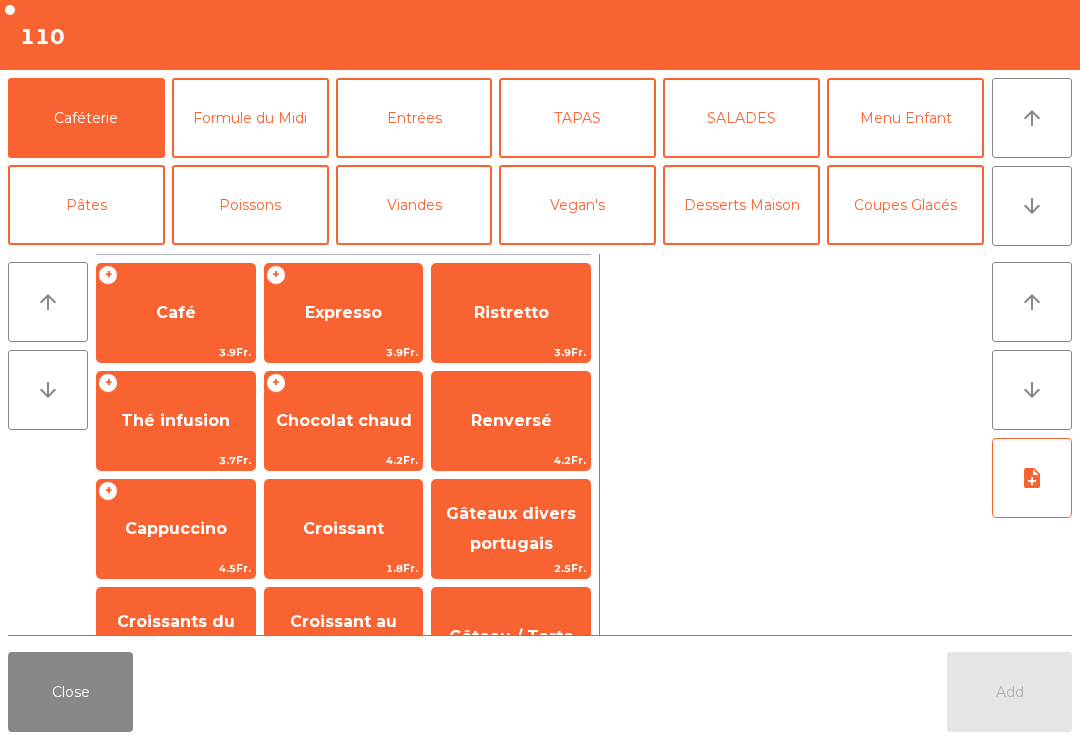 click on "Close" 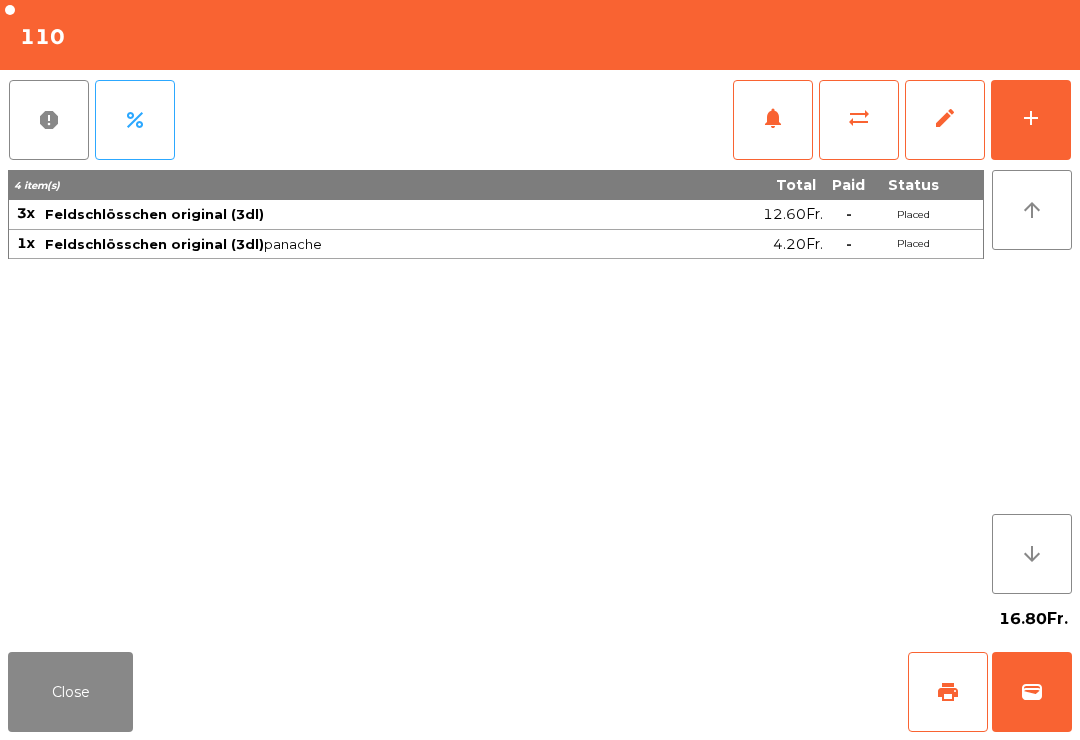 click on "print" 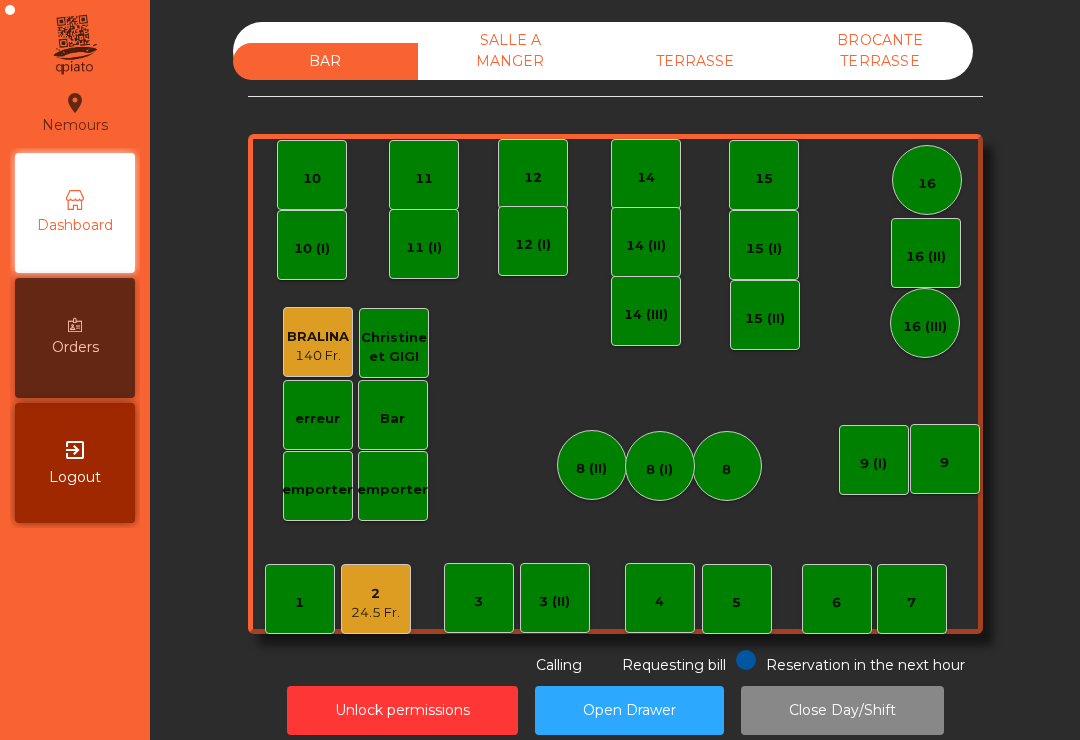 scroll, scrollTop: 0, scrollLeft: 0, axis: both 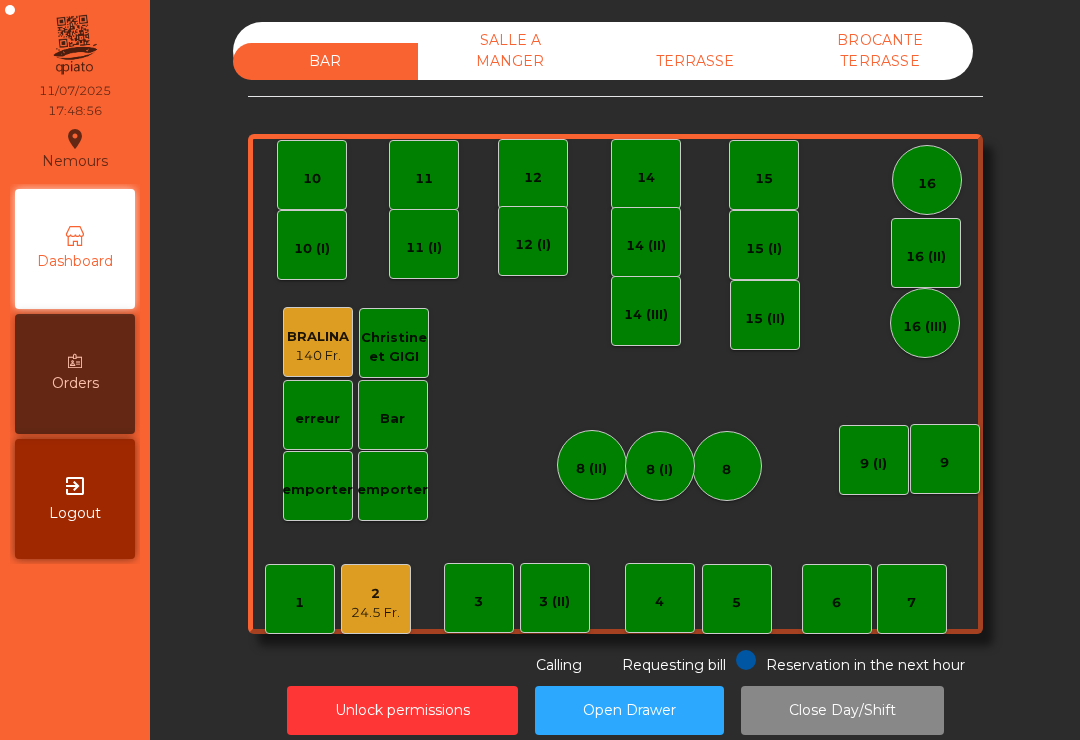 click on "TERRASSE" 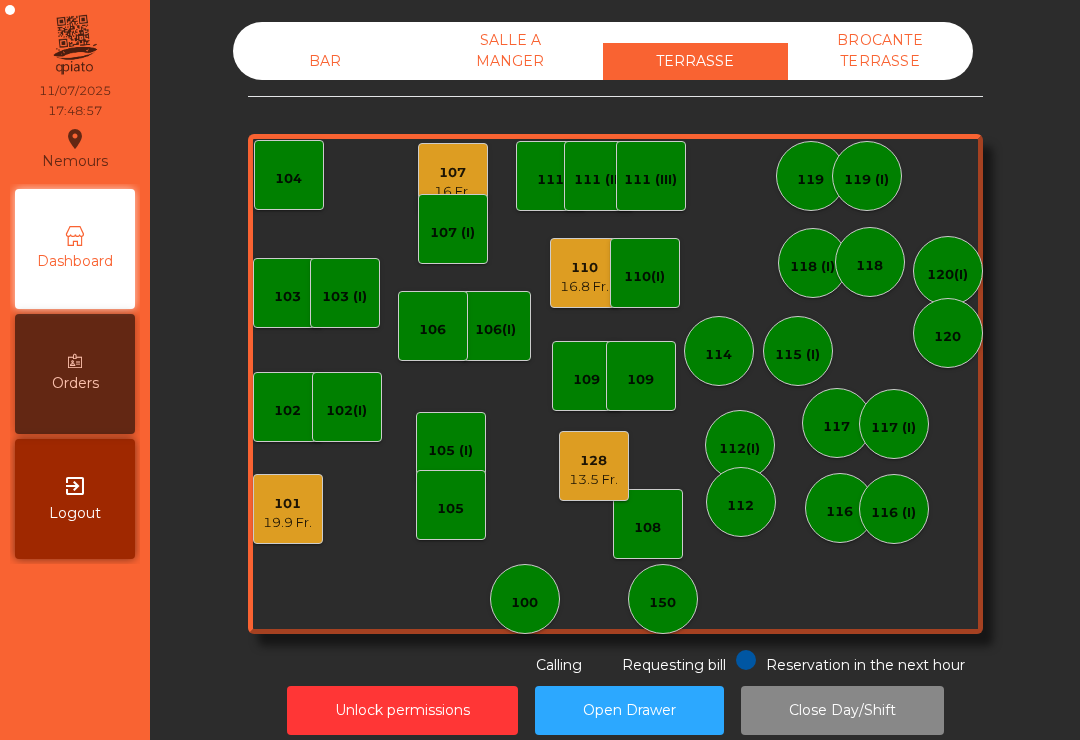 click on "103 (I)" 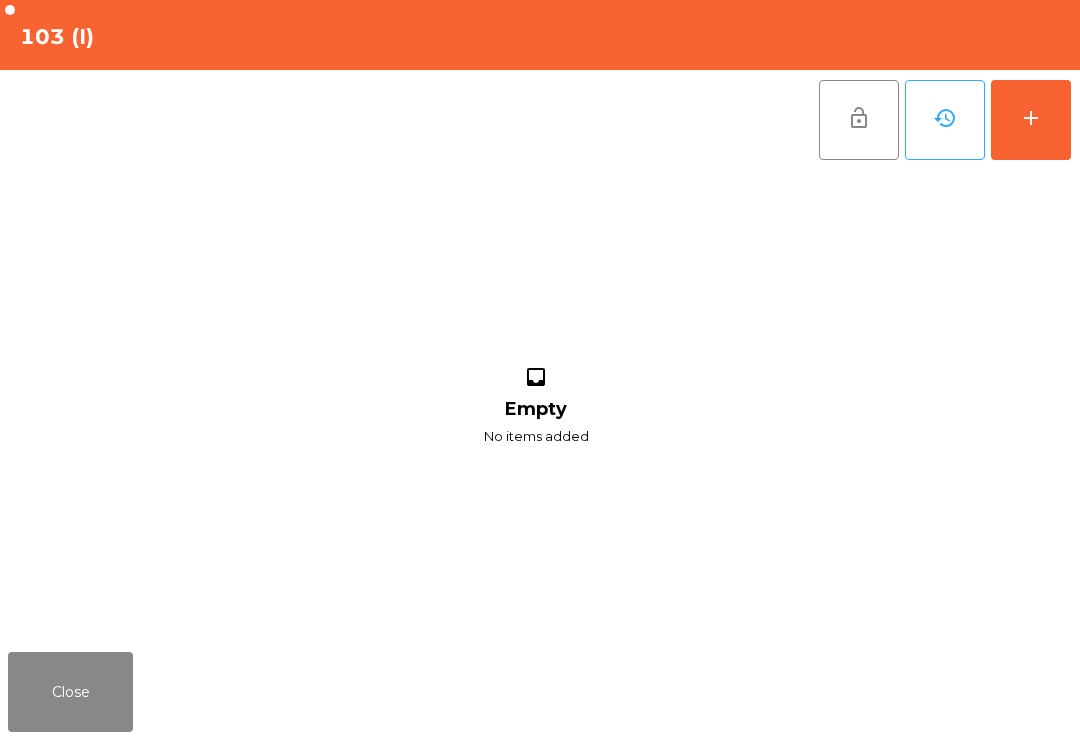 click on "add" 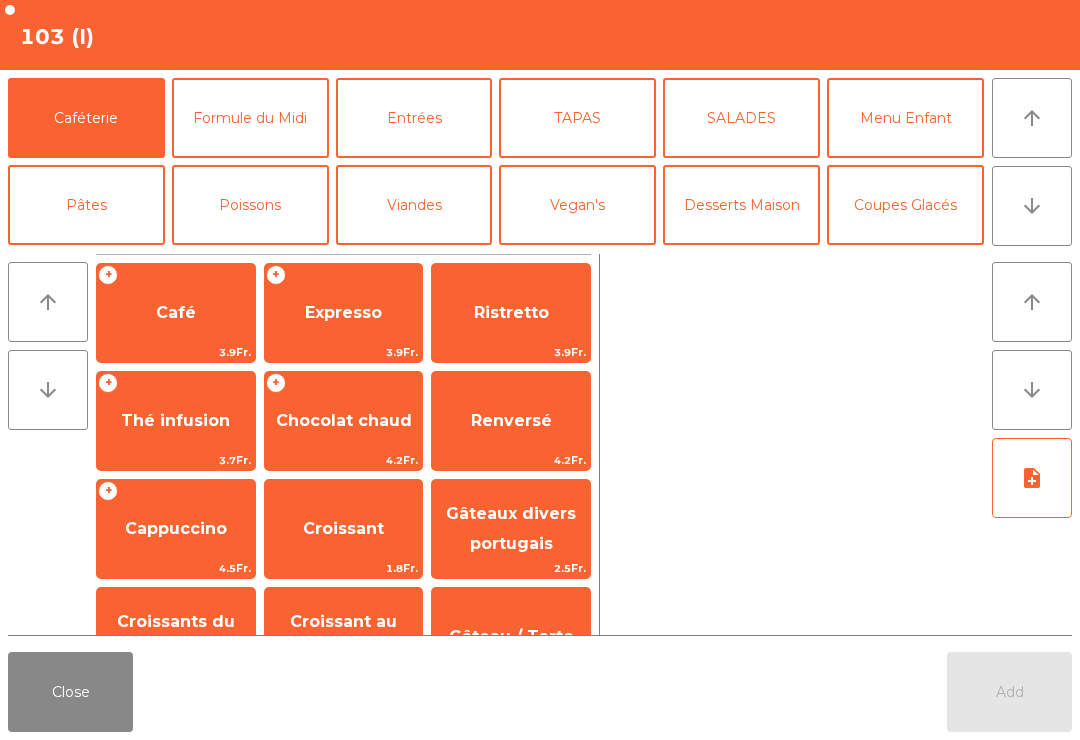 click on "Expresso" 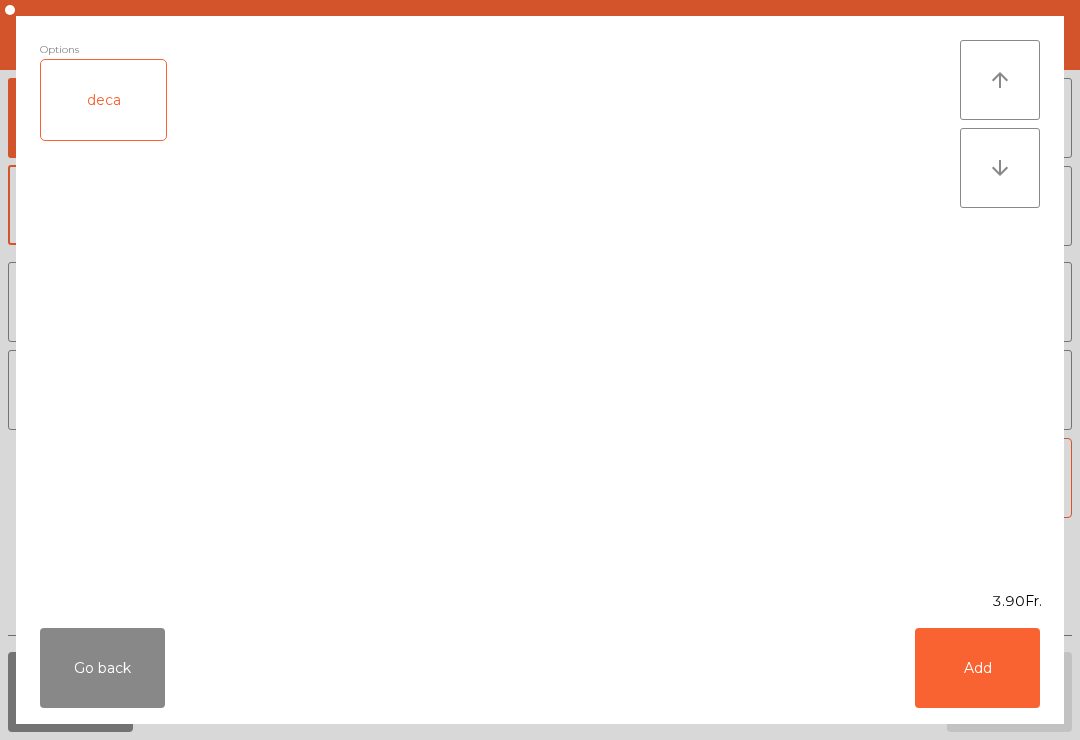 click on "Add" 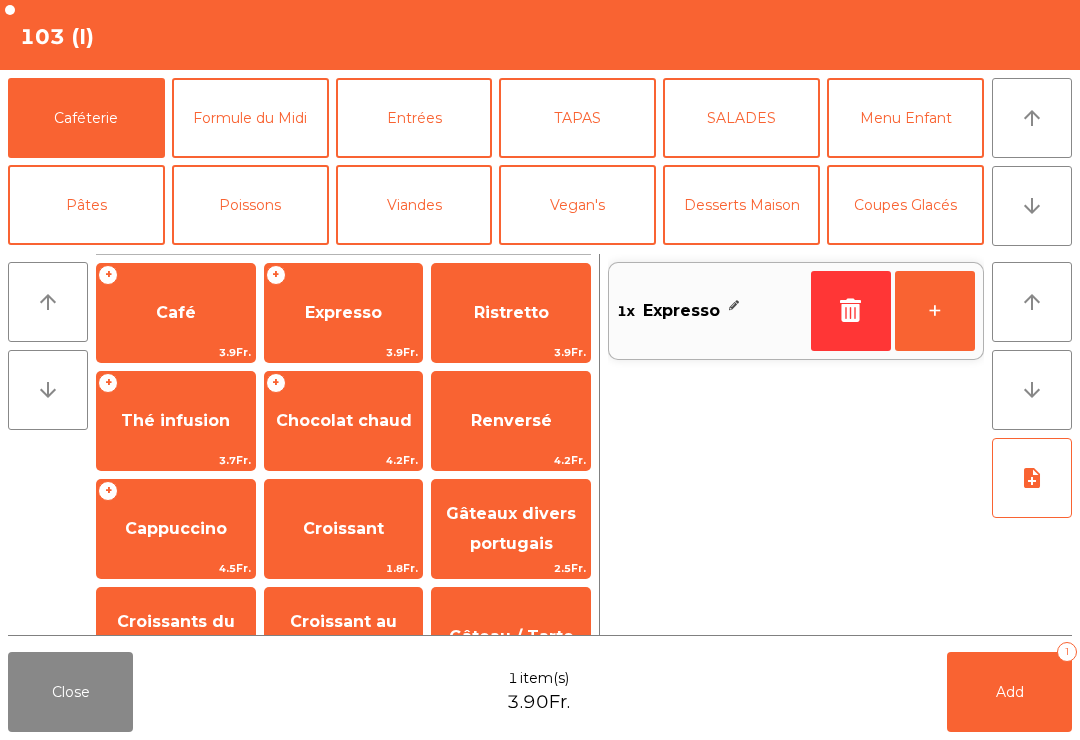 click on "Add" 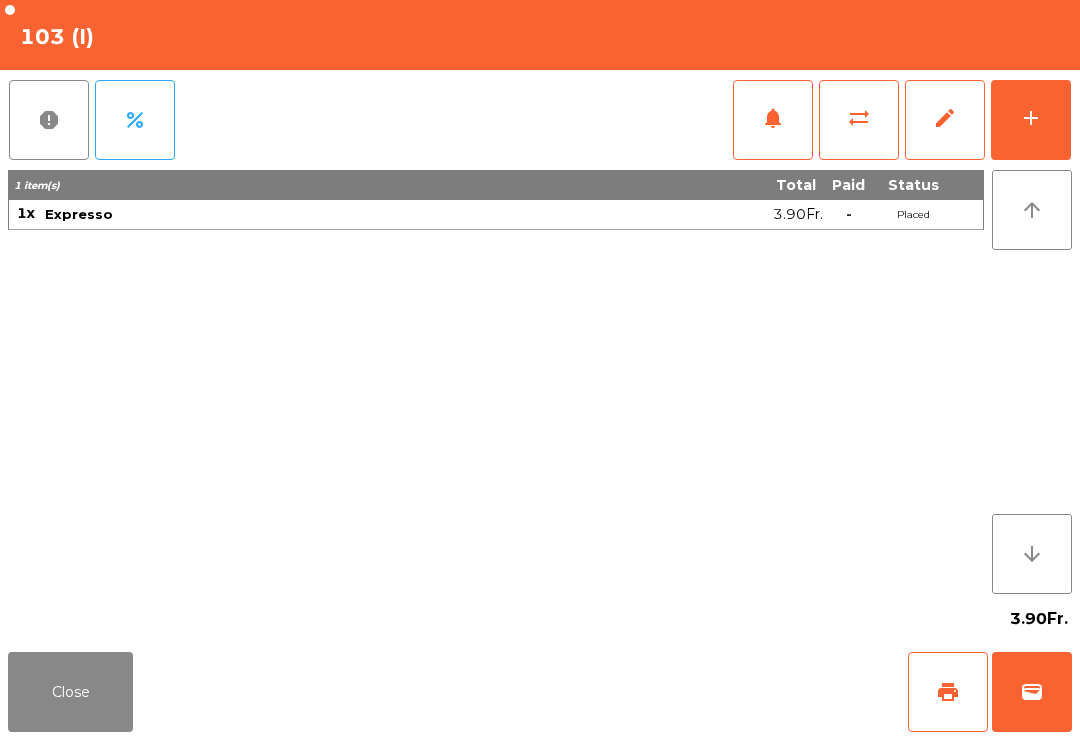 click on "print" 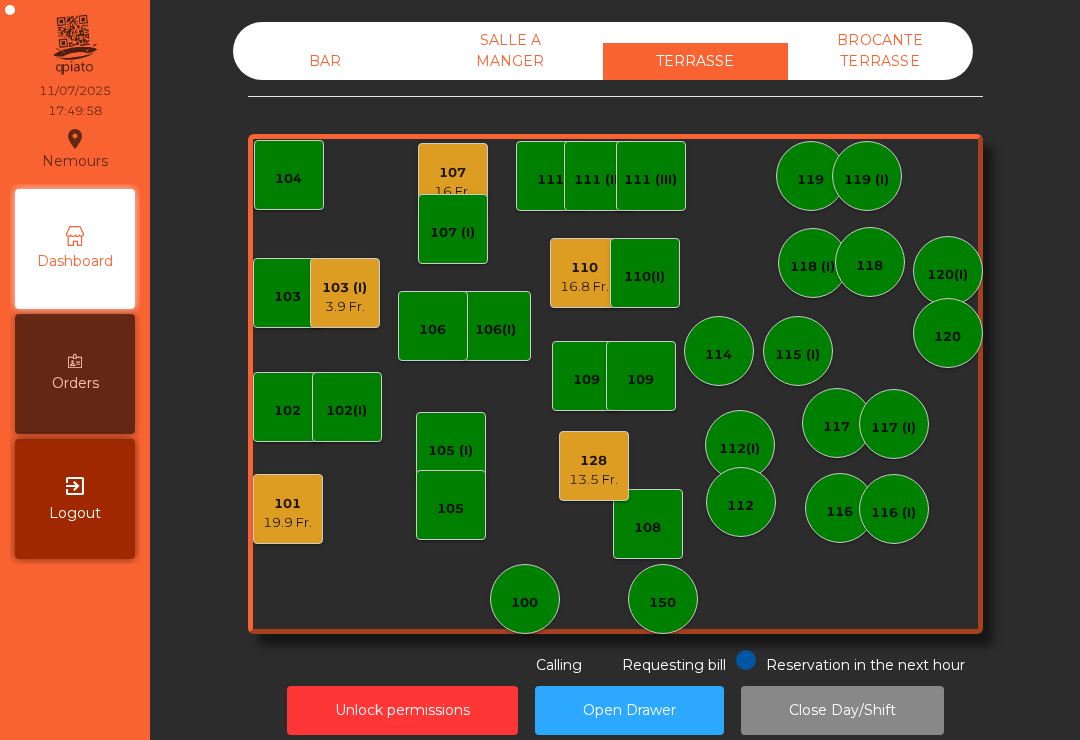 click on "101   19.9 Fr." 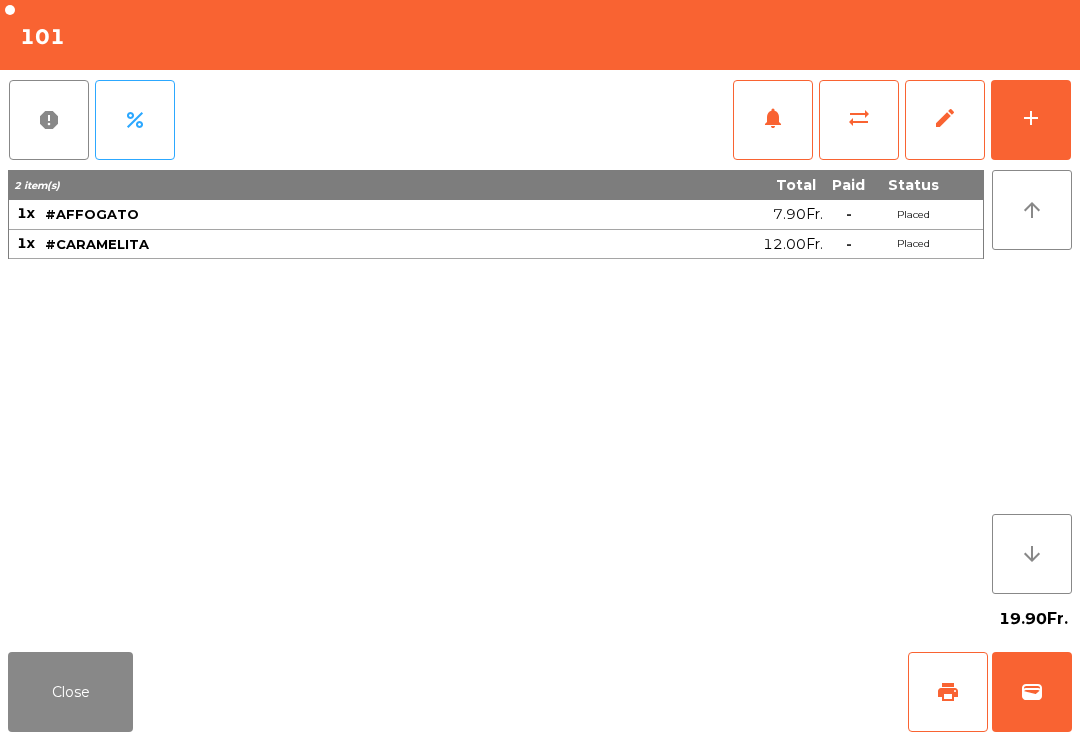 click on "print" 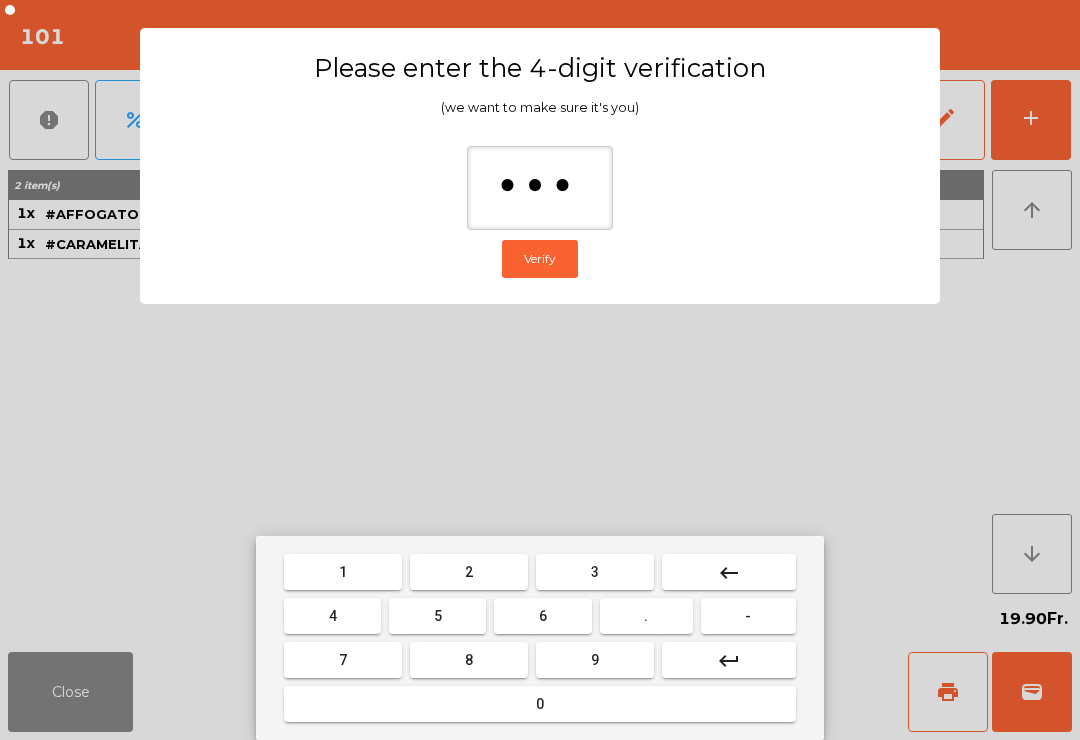 type on "****" 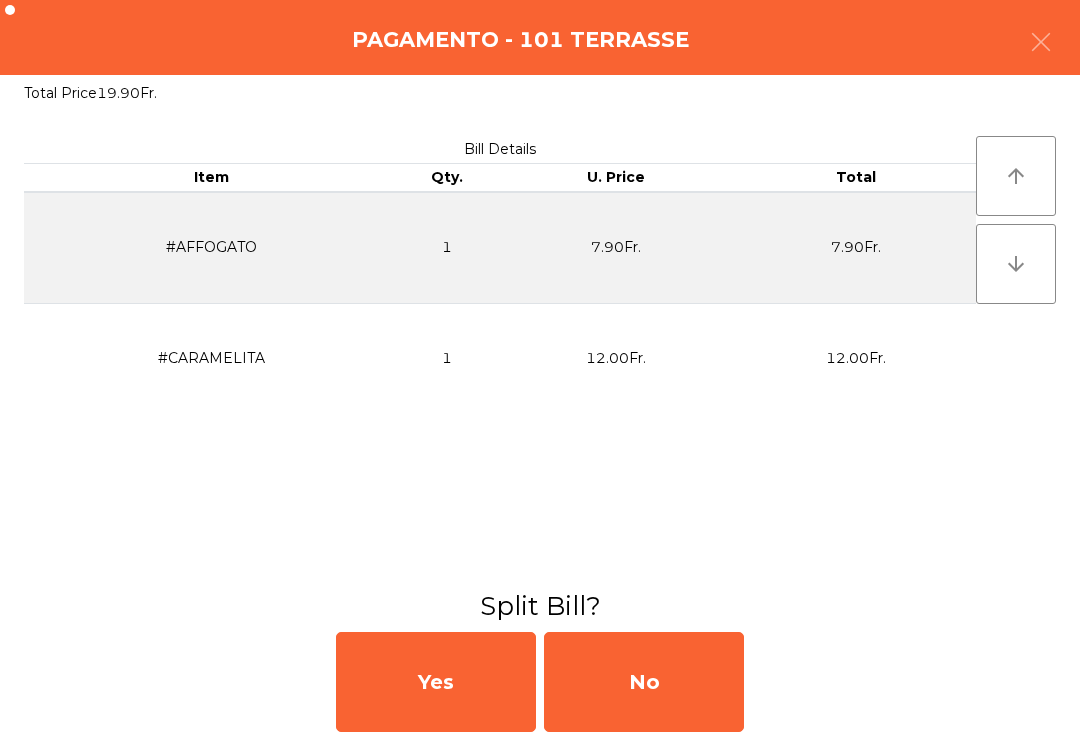 click on "No" 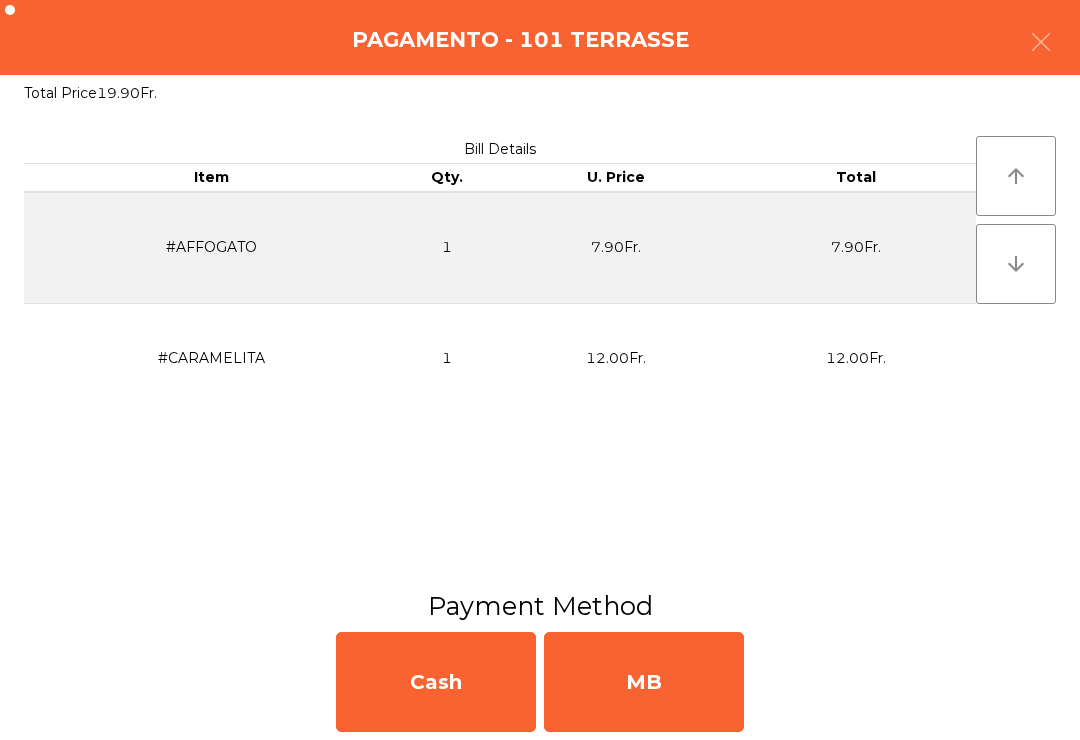 click on "MB" 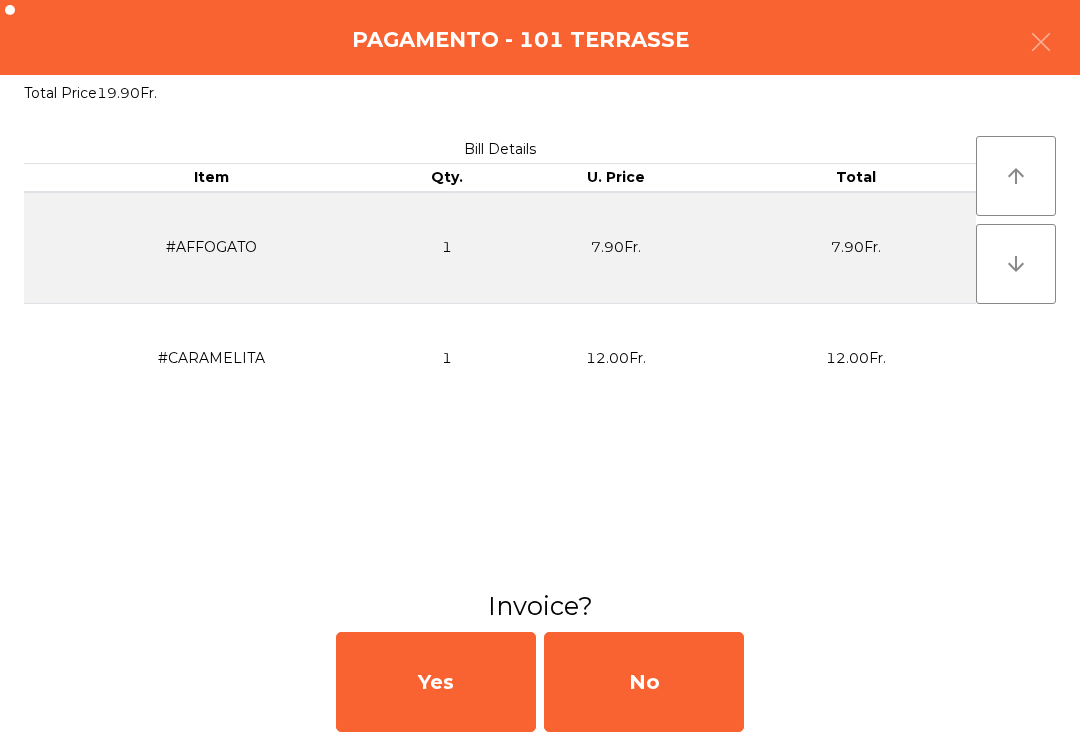 click on "No" 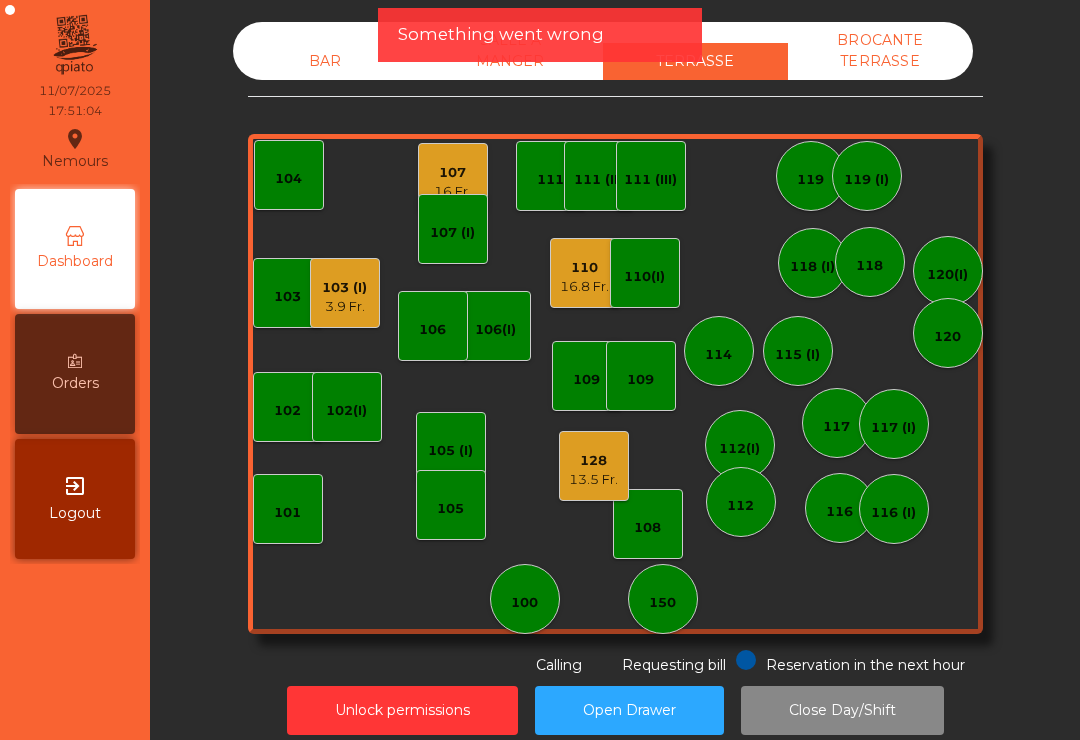 click on "107   16 Fr." 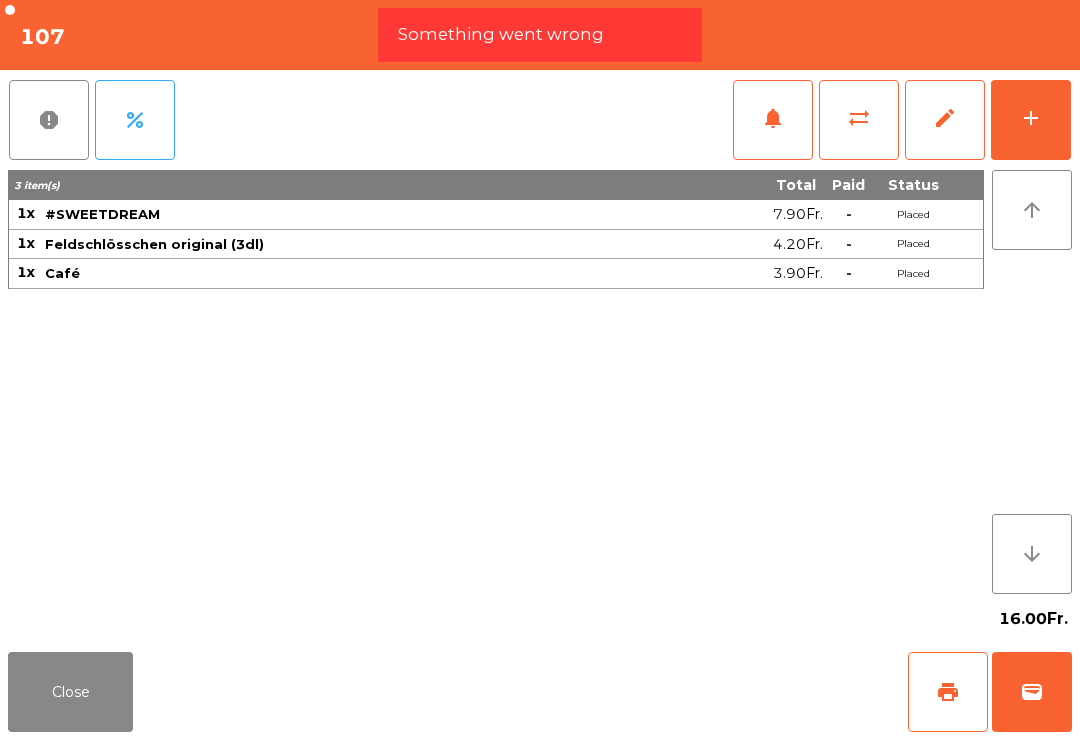 click on "wallet" 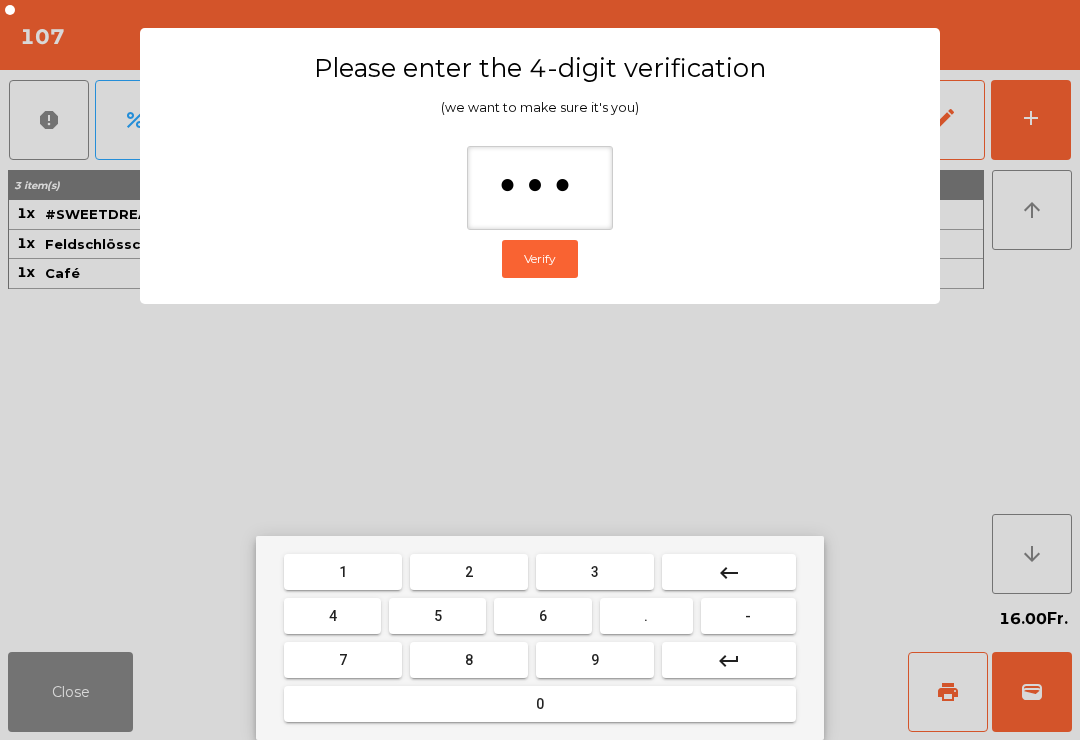 type on "****" 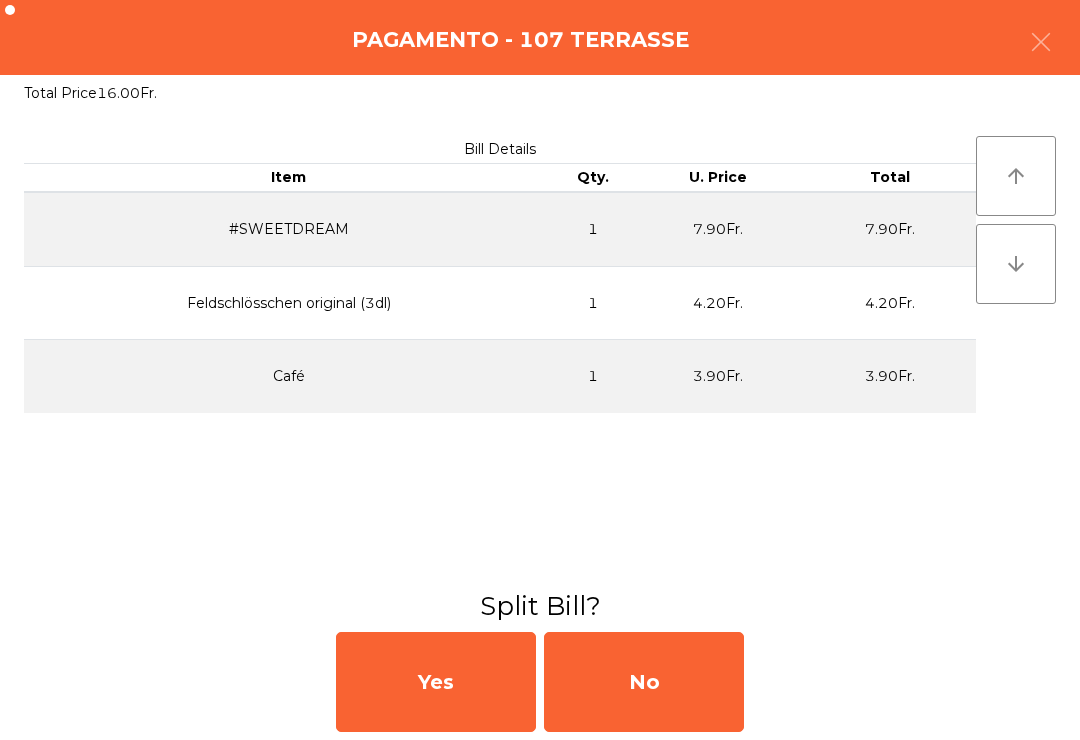 click on "No" 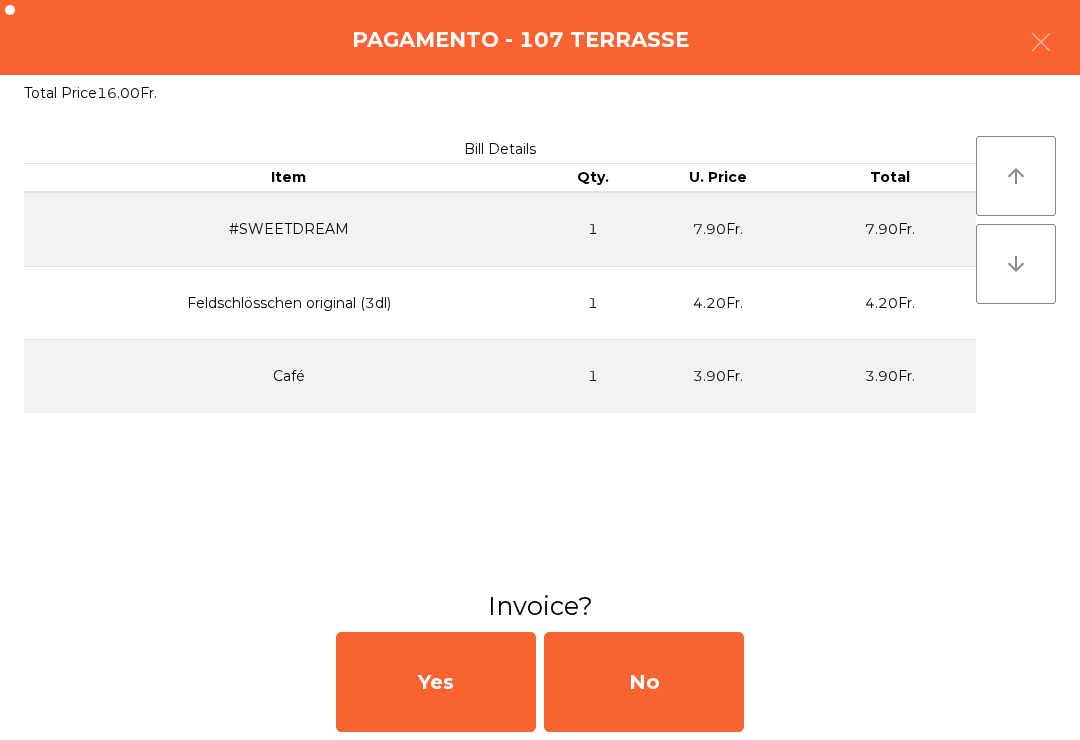 click on "No" 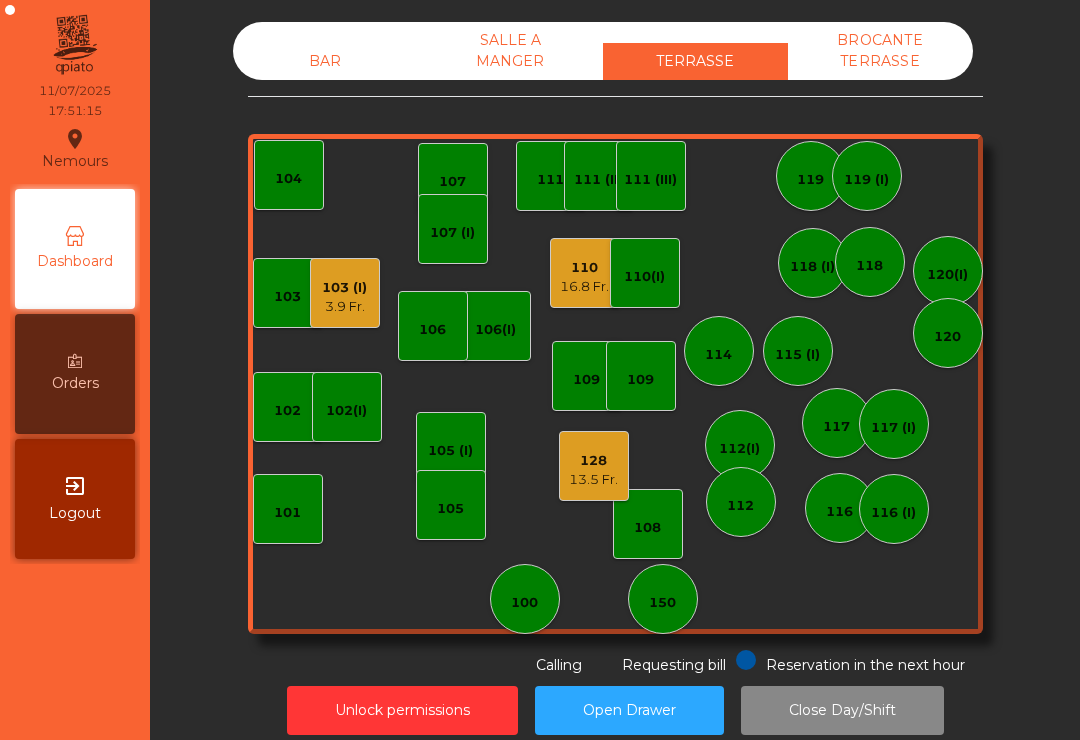 click on "110" 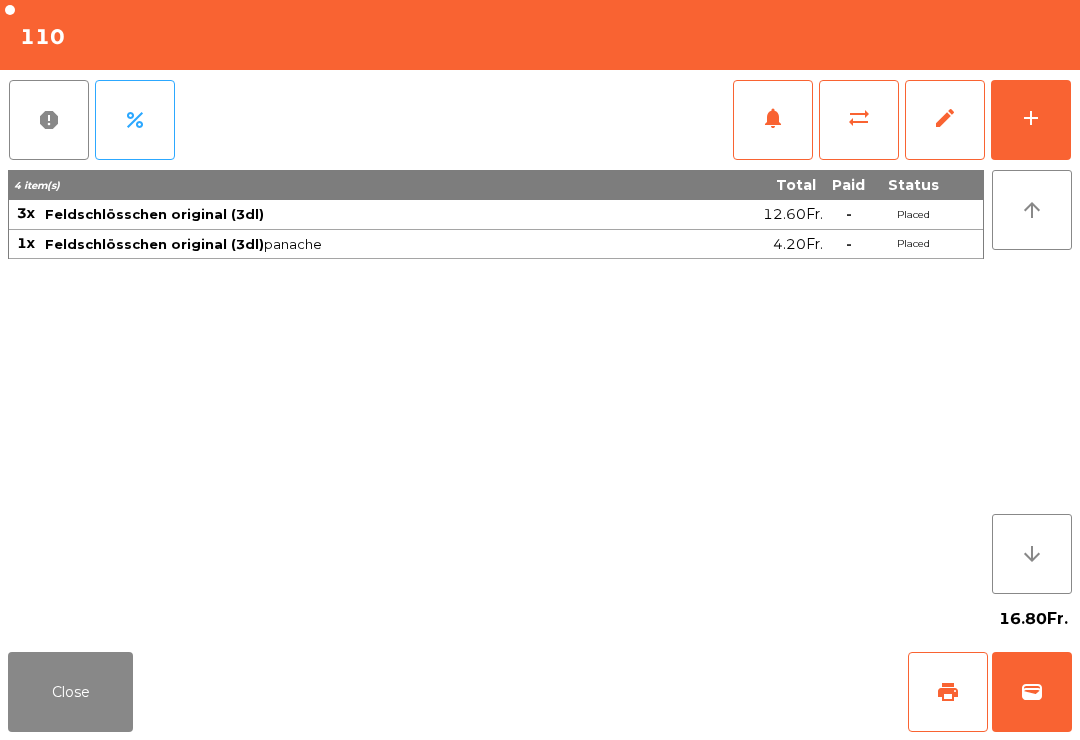 click on "wallet" 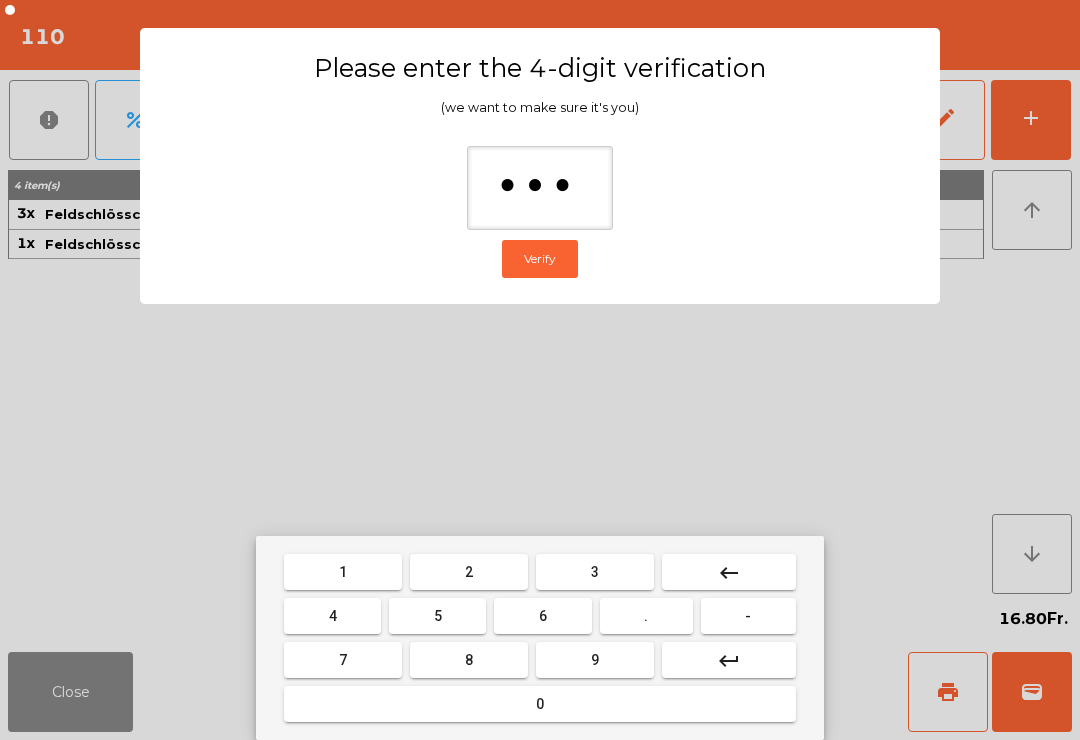 type on "****" 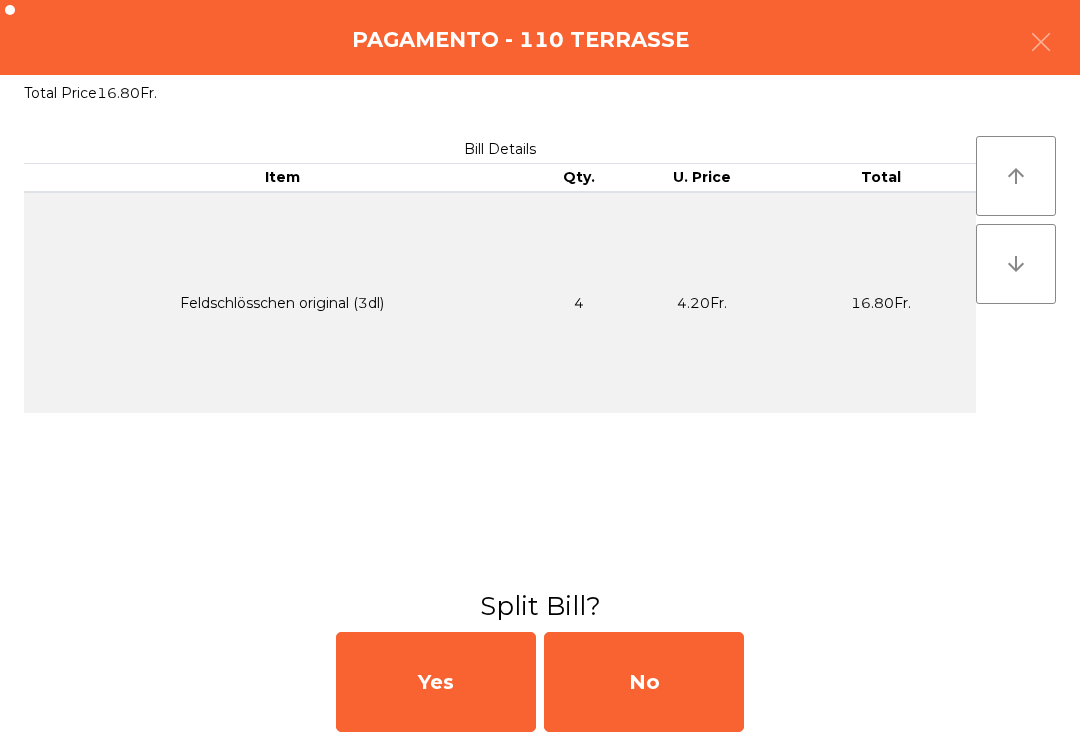 click on "No" 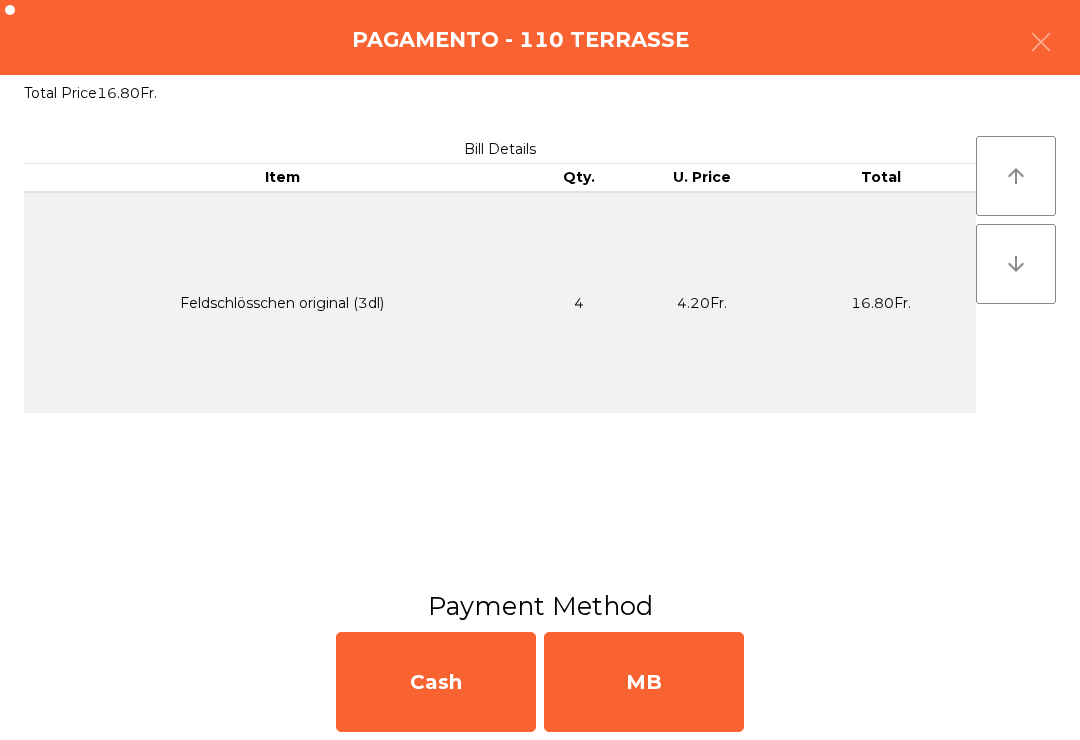 click on "MB" 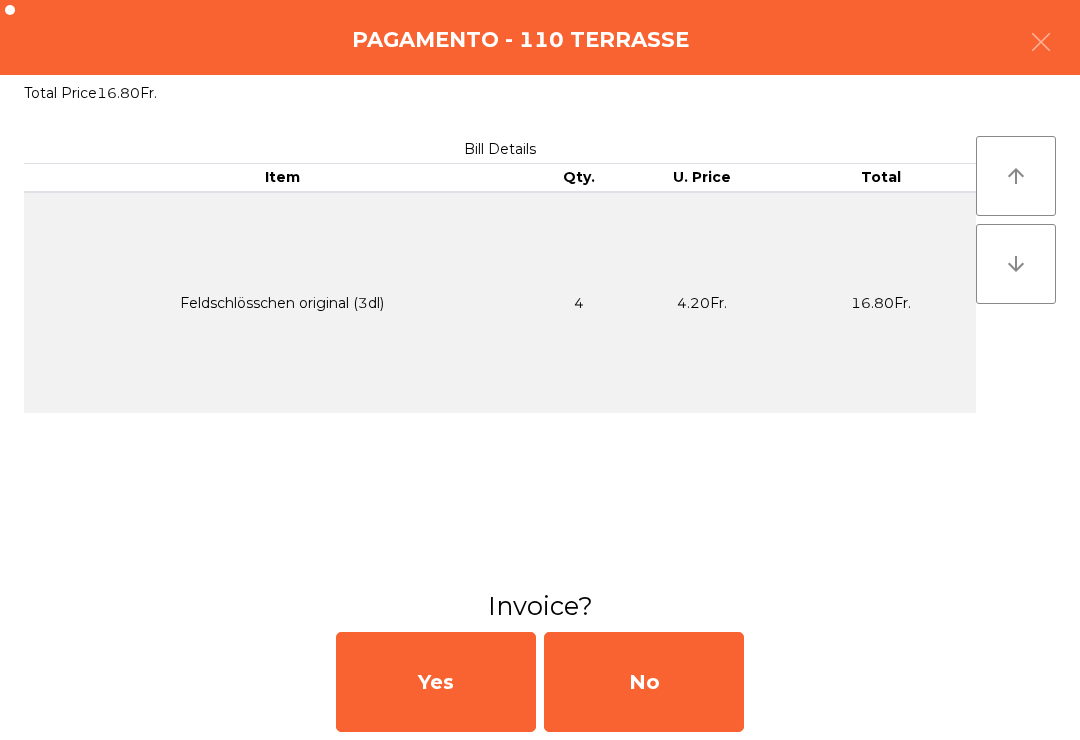 click on "No" 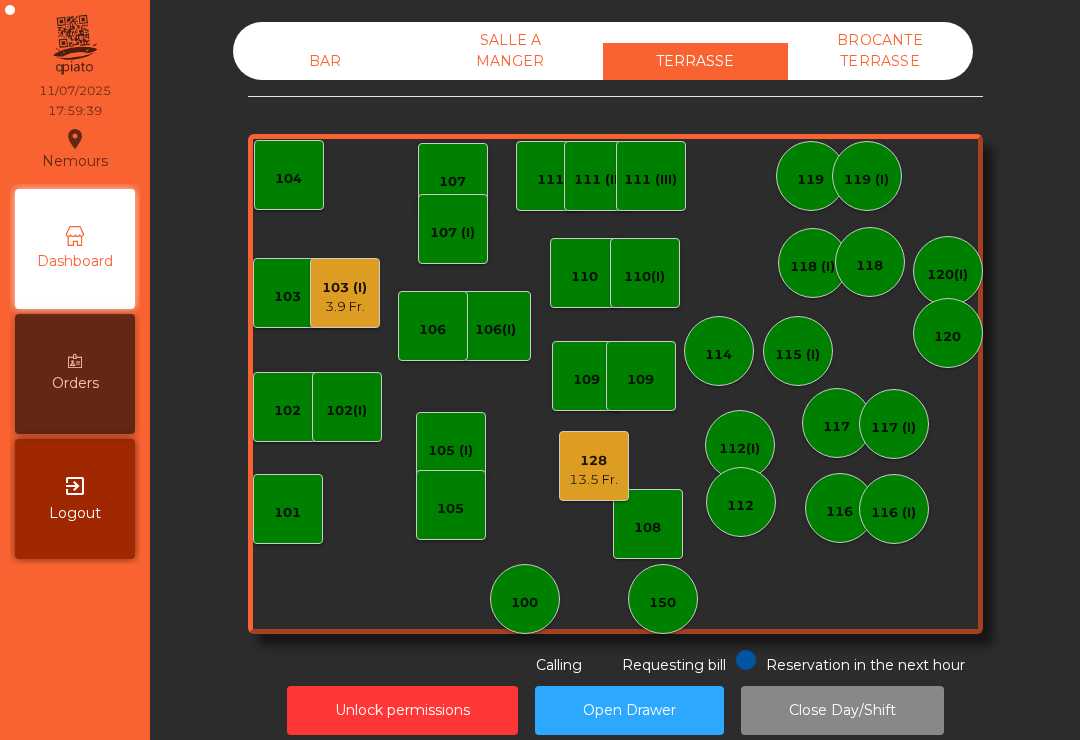 click on "3.9 Fr." 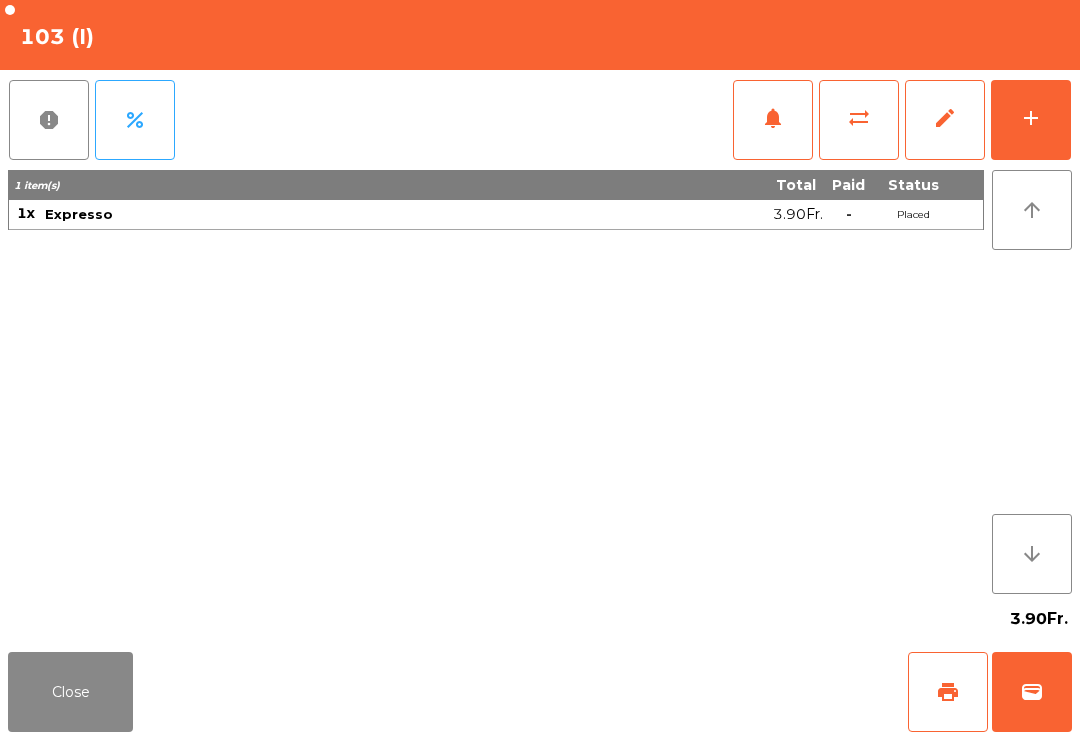click on "wallet" 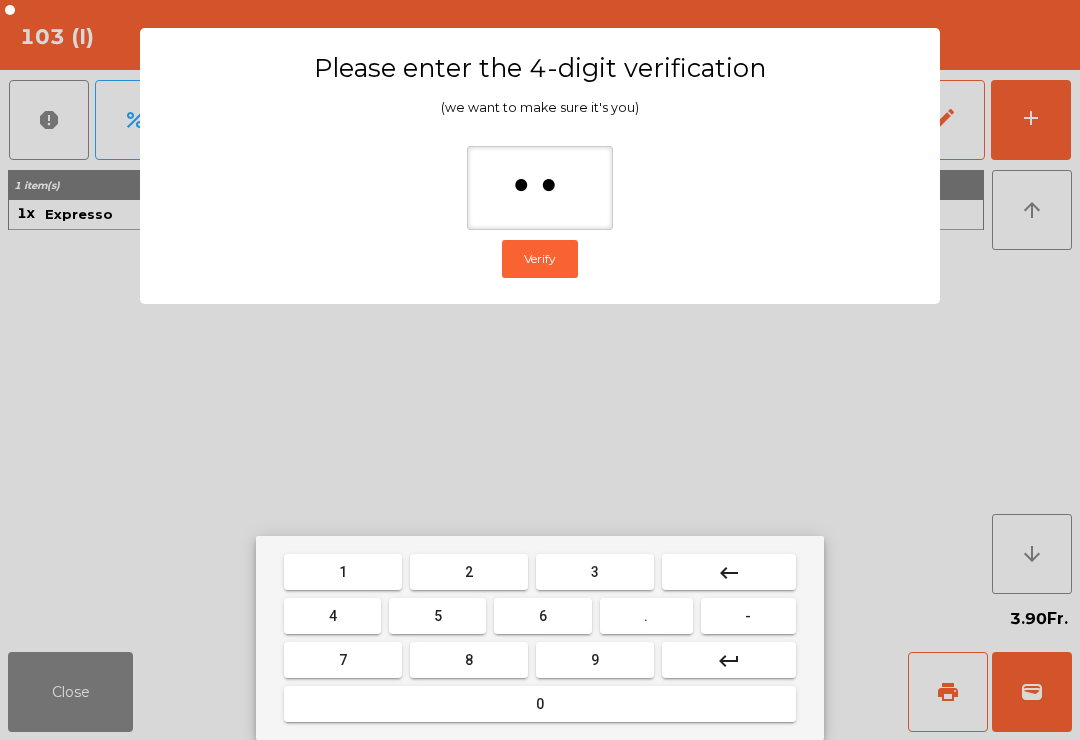type on "***" 